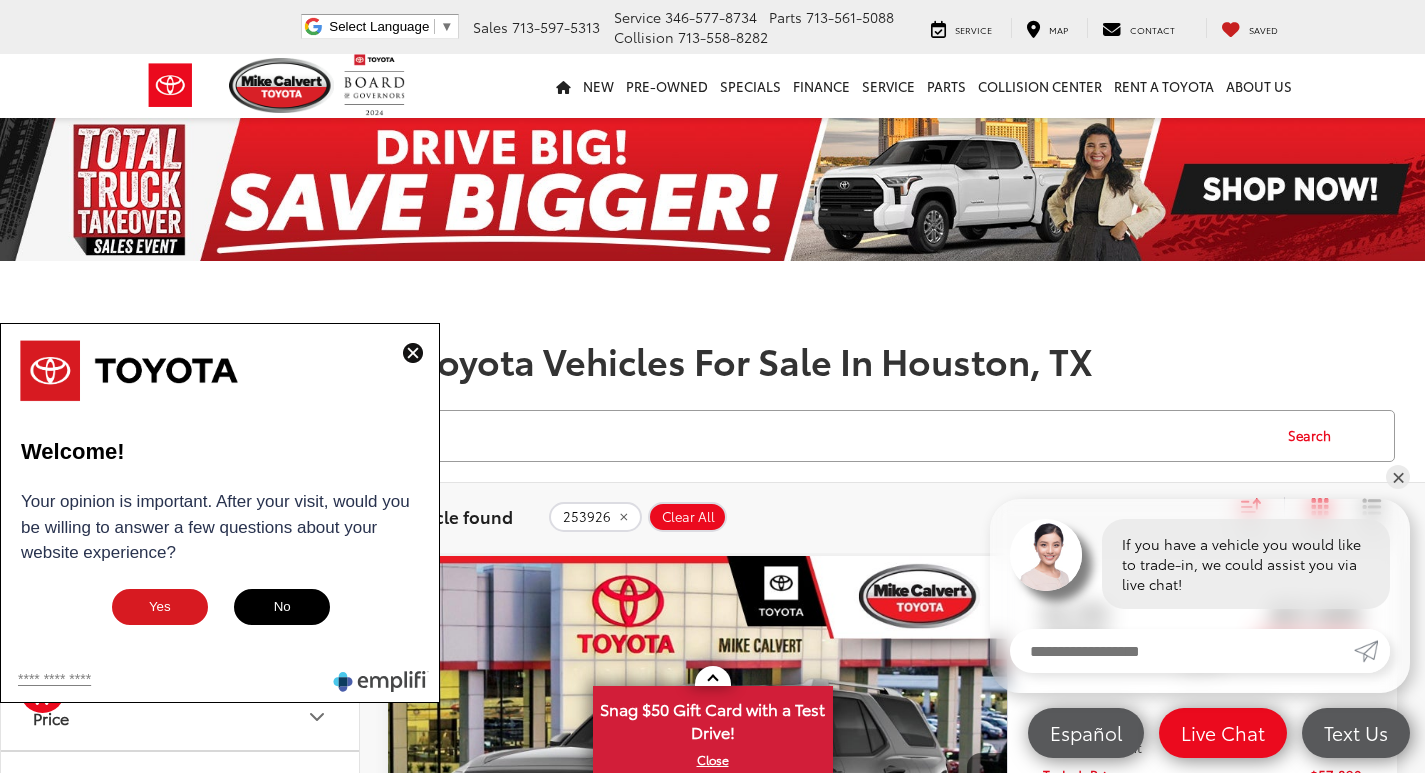 scroll, scrollTop: 600, scrollLeft: 0, axis: vertical 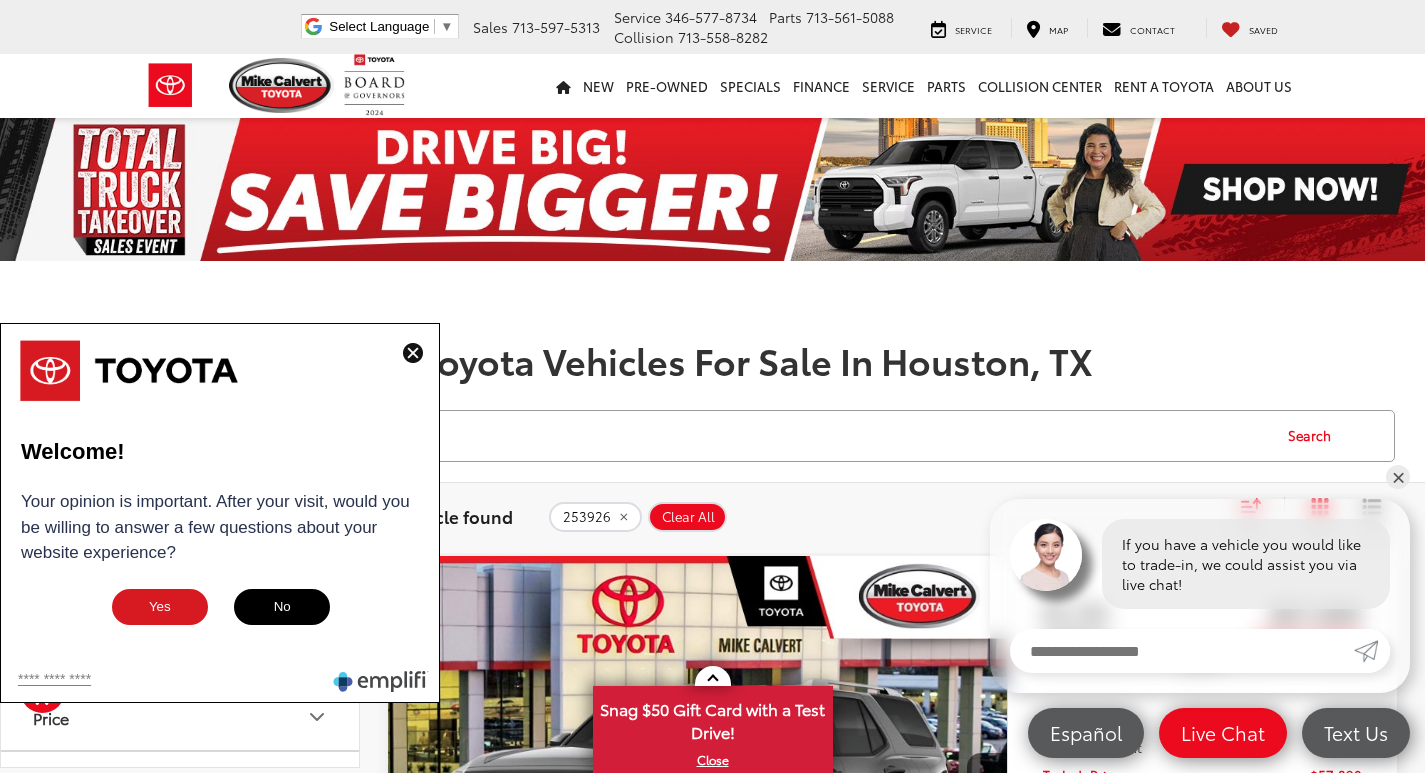 click at bounding box center (413, 353) 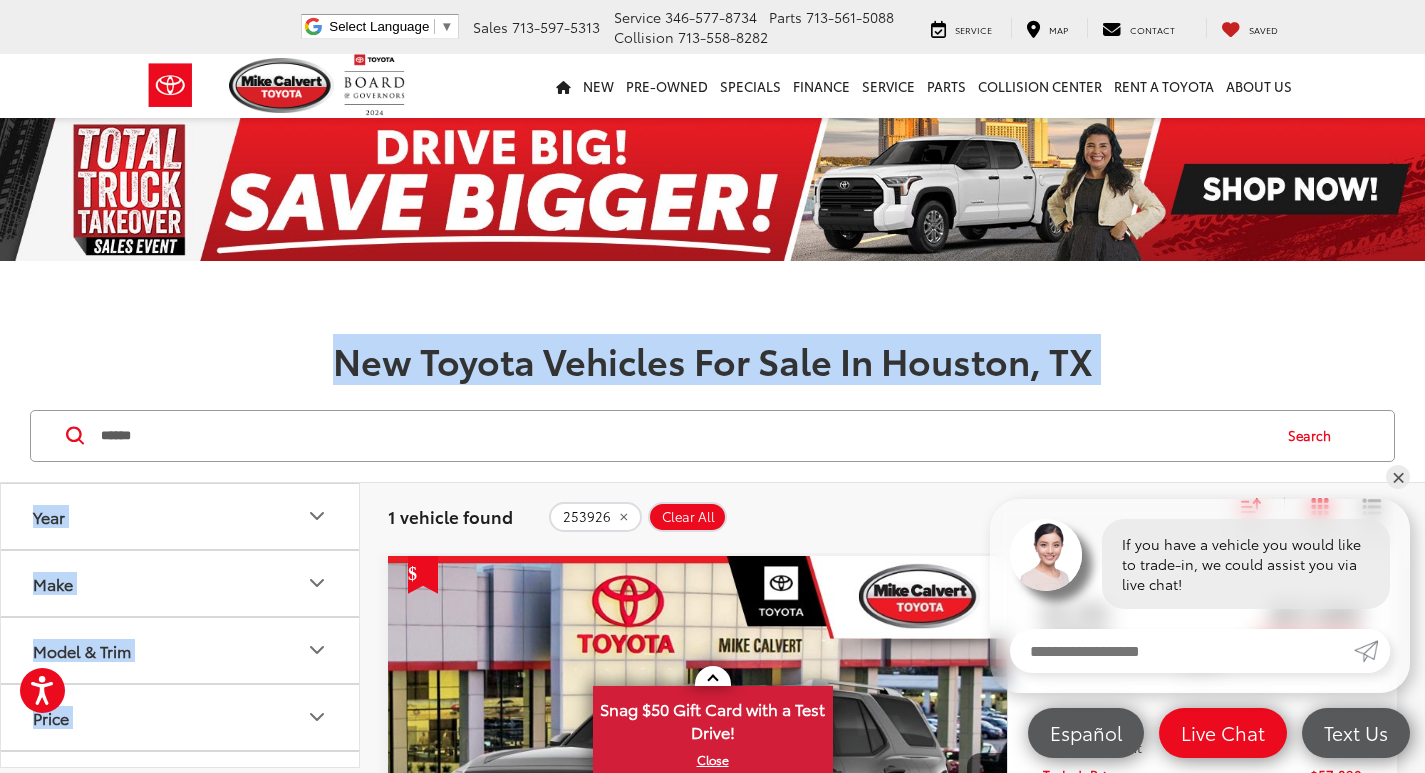 drag, startPoint x: 336, startPoint y: 361, endPoint x: 872, endPoint y: 397, distance: 537.2076 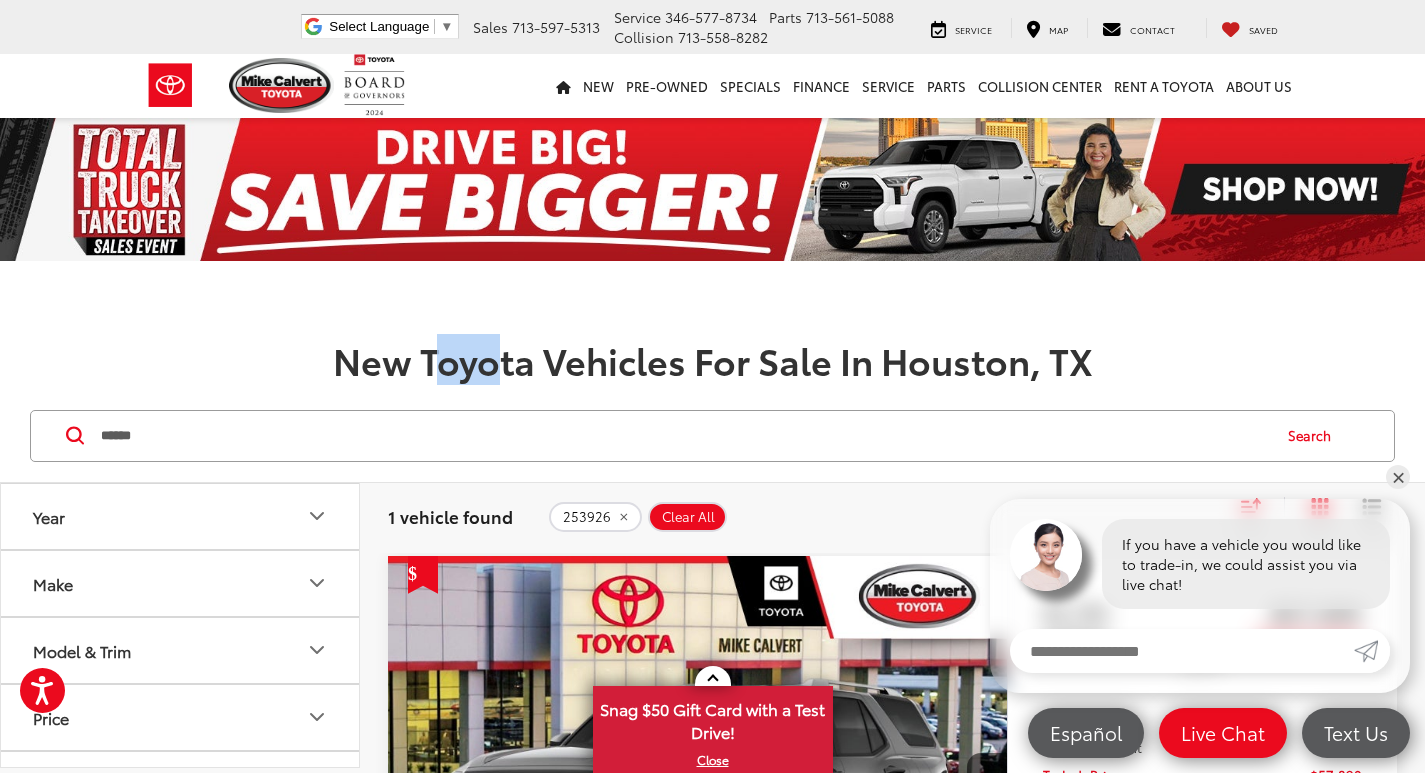 drag, startPoint x: 435, startPoint y: 378, endPoint x: 509, endPoint y: 375, distance: 74.06078 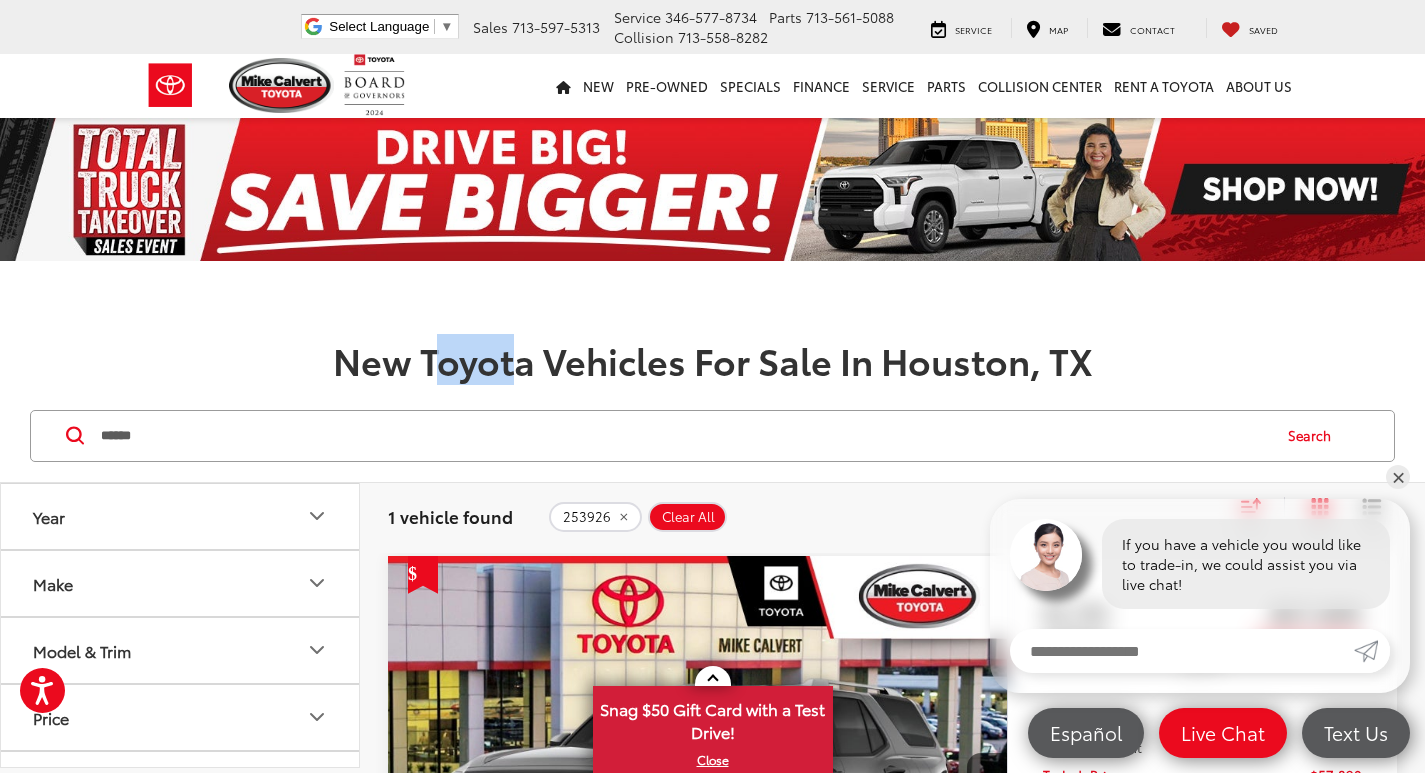 click on "New Toyota Vehicles For Sale In Houston, TX" at bounding box center (712, 360) 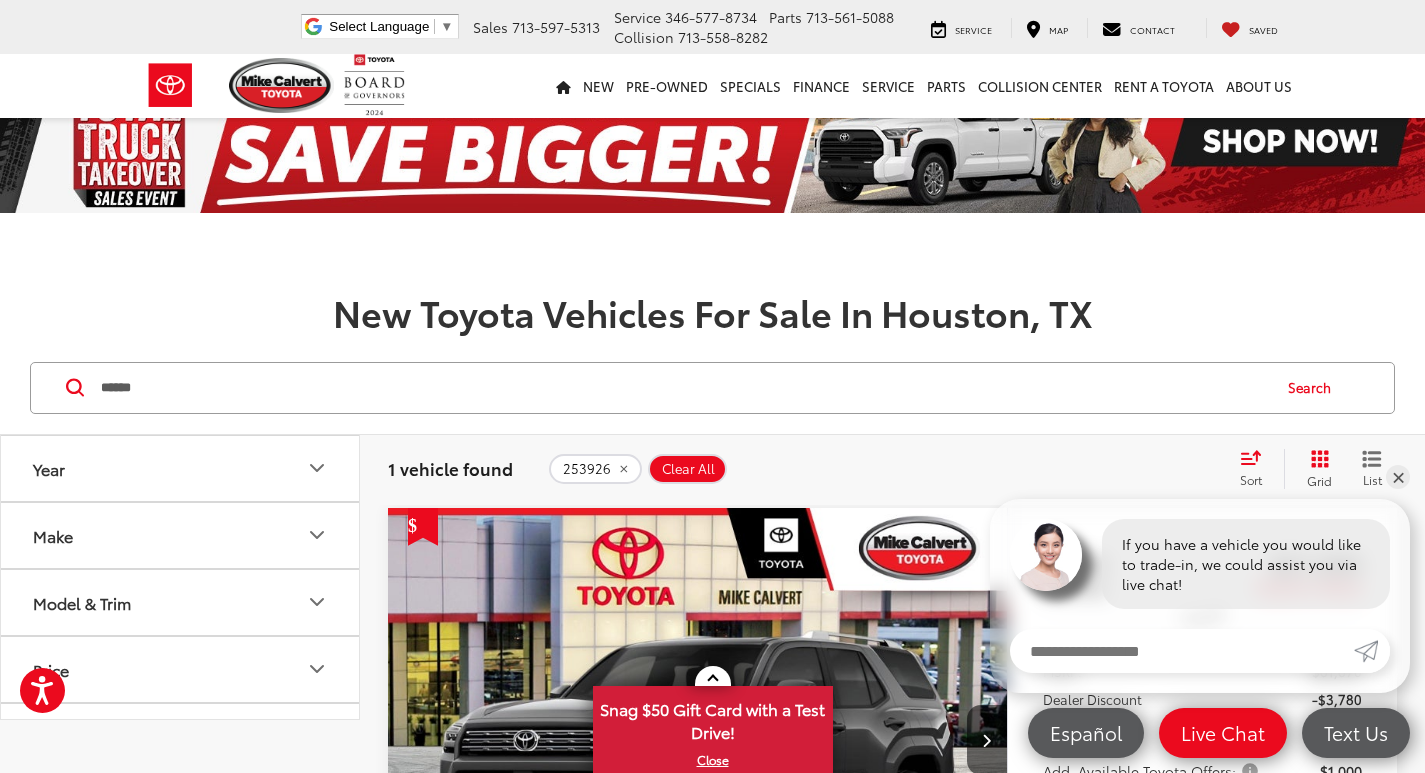 scroll, scrollTop: 0, scrollLeft: 0, axis: both 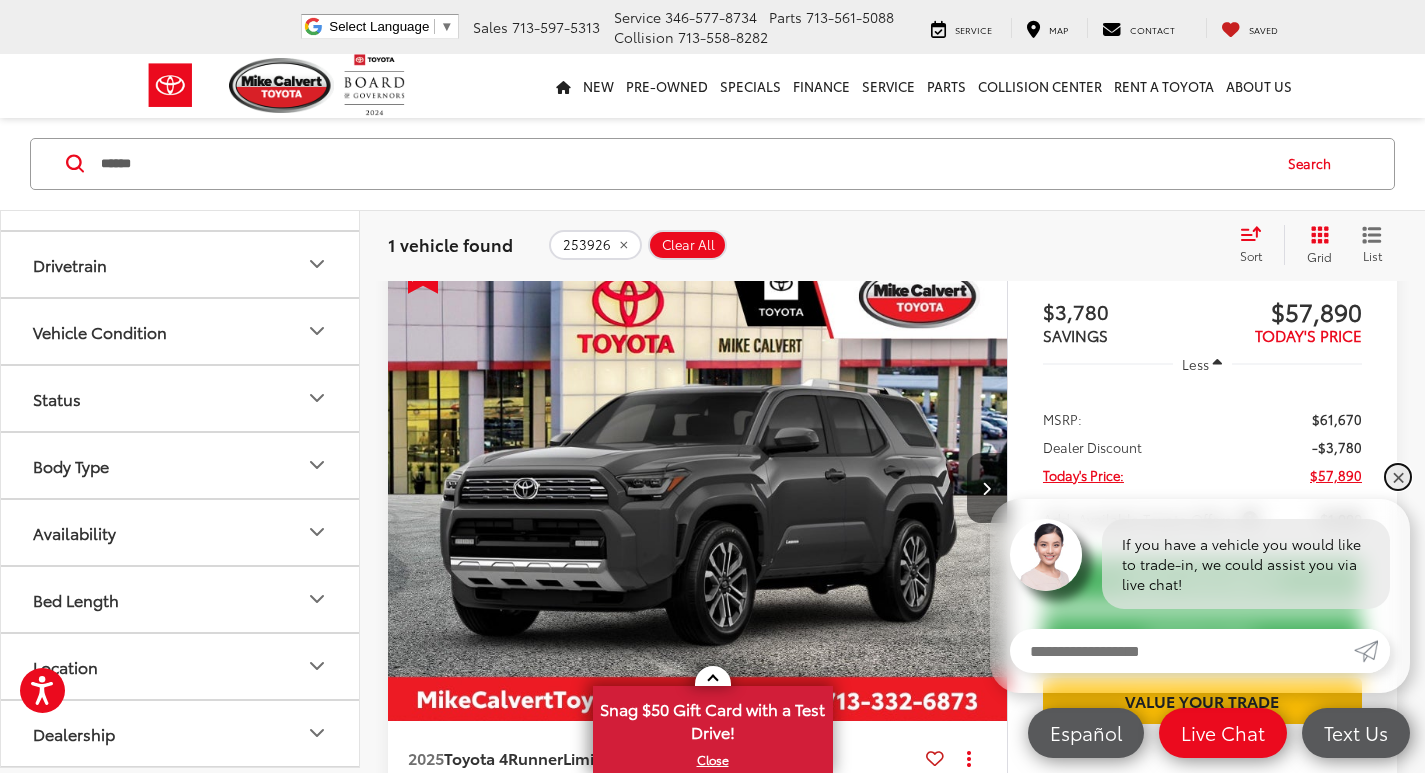click on "✕" at bounding box center (1398, 477) 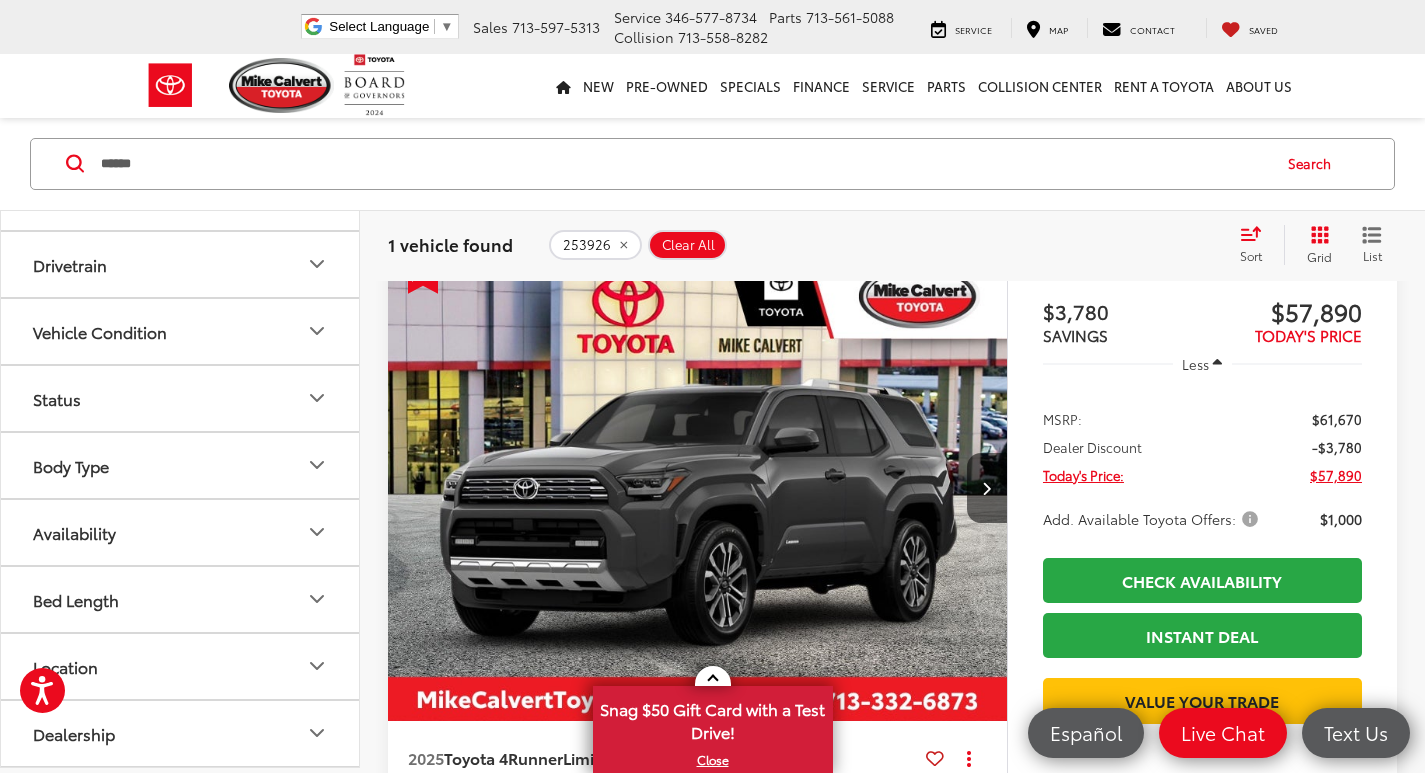 scroll, scrollTop: 108, scrollLeft: 0, axis: vertical 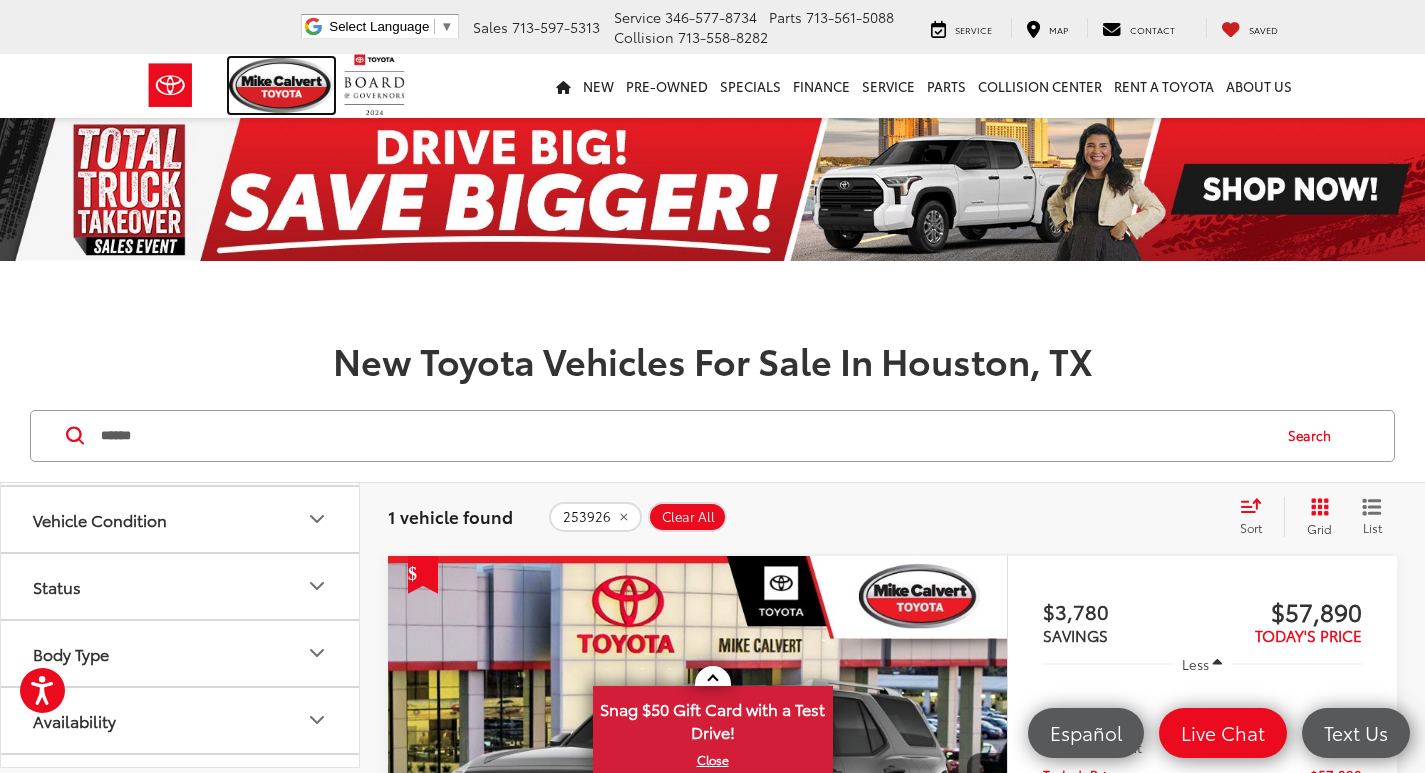 click at bounding box center (282, 85) 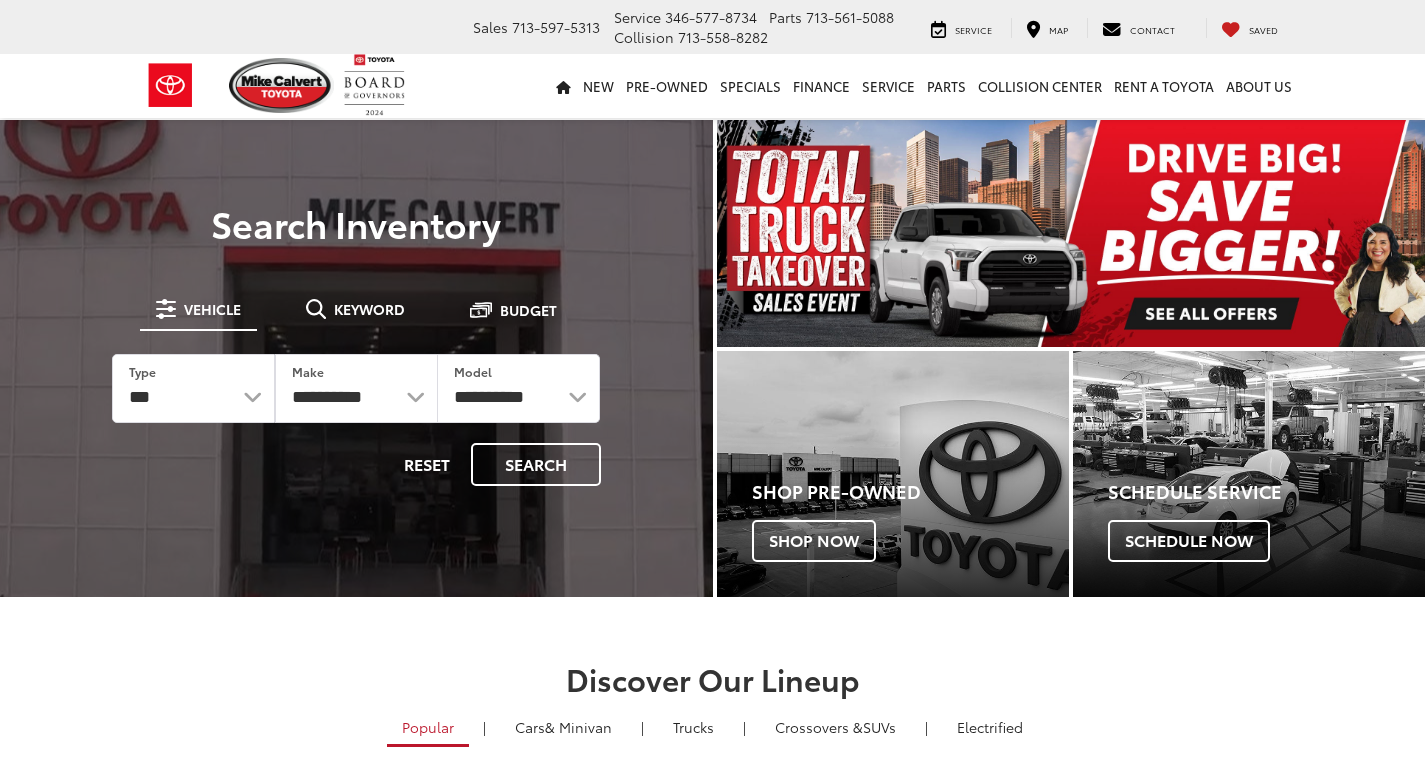scroll, scrollTop: 0, scrollLeft: 0, axis: both 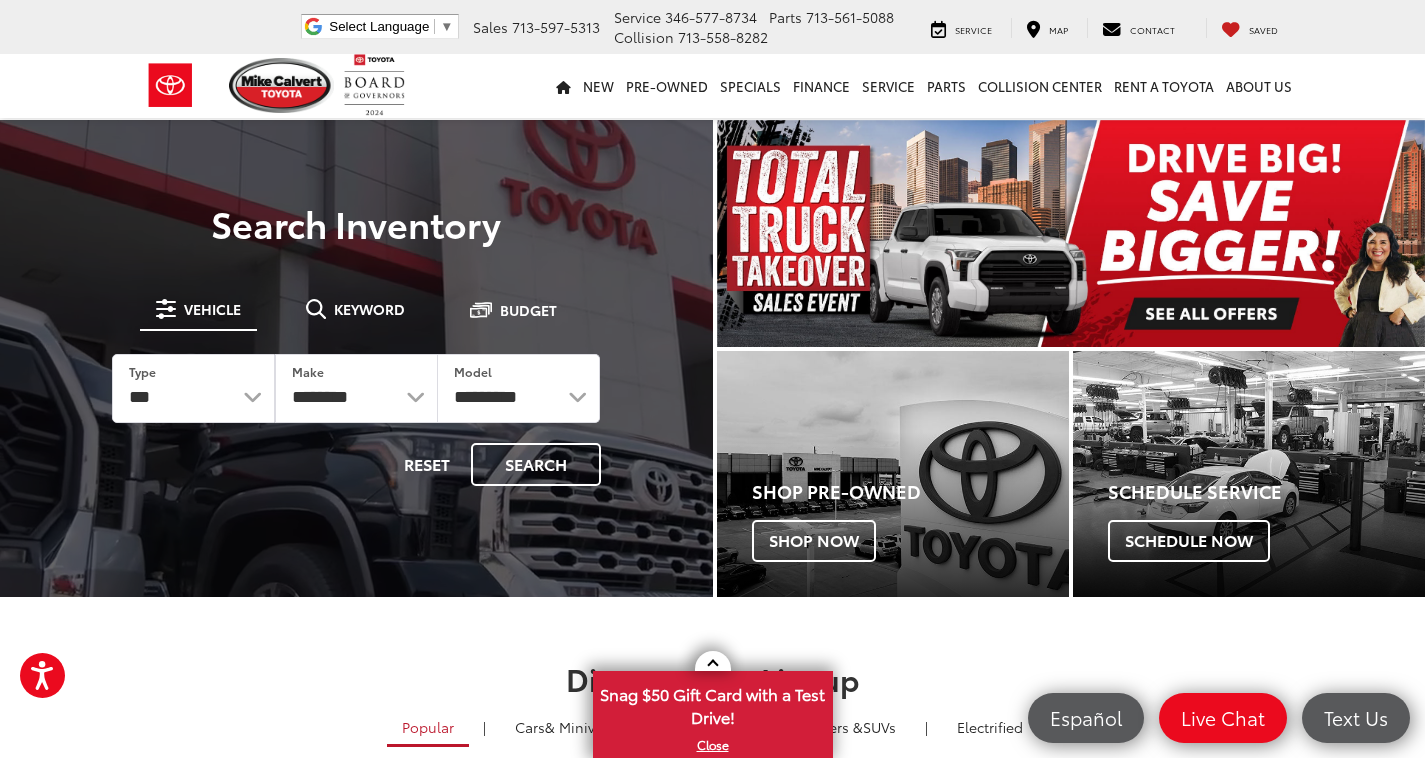 click on "Keyword" at bounding box center [369, 309] 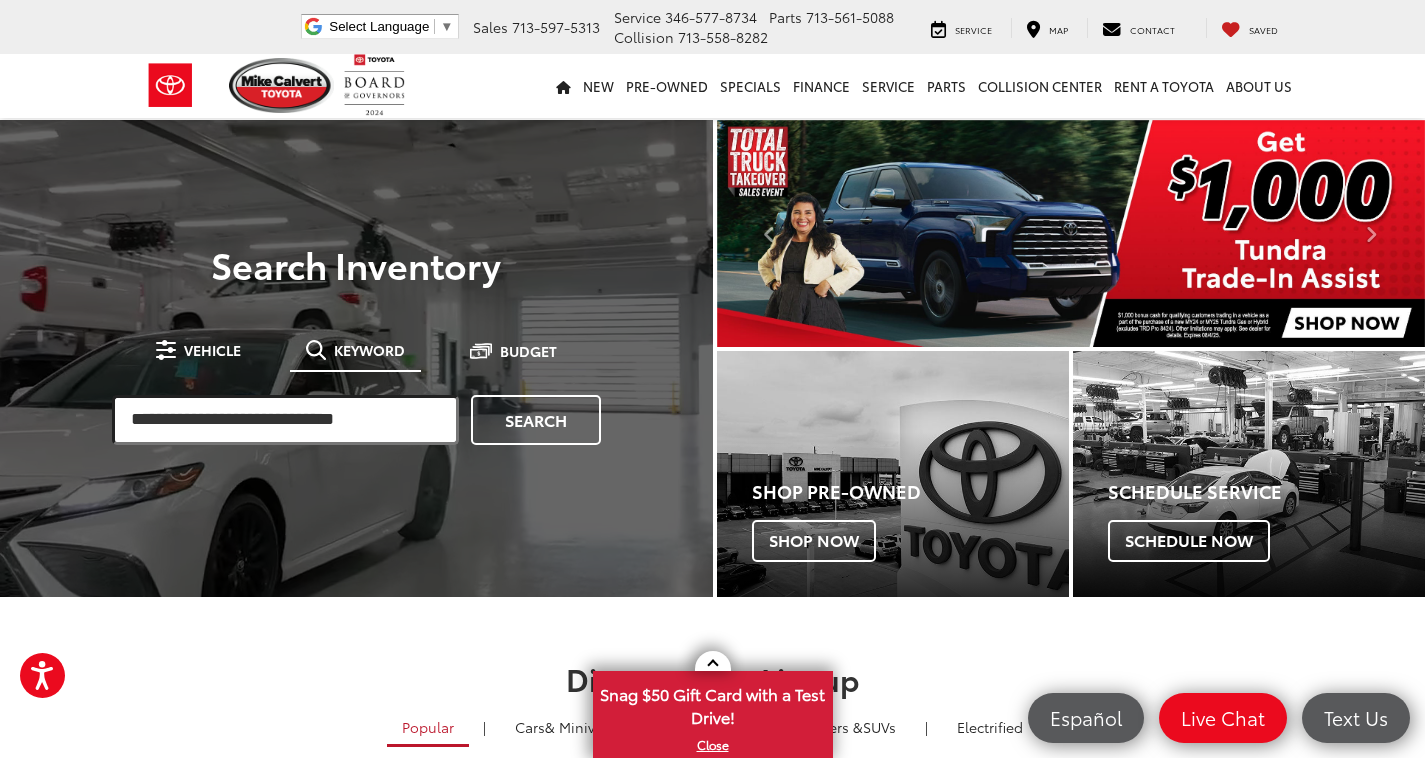 click at bounding box center (285, 420) 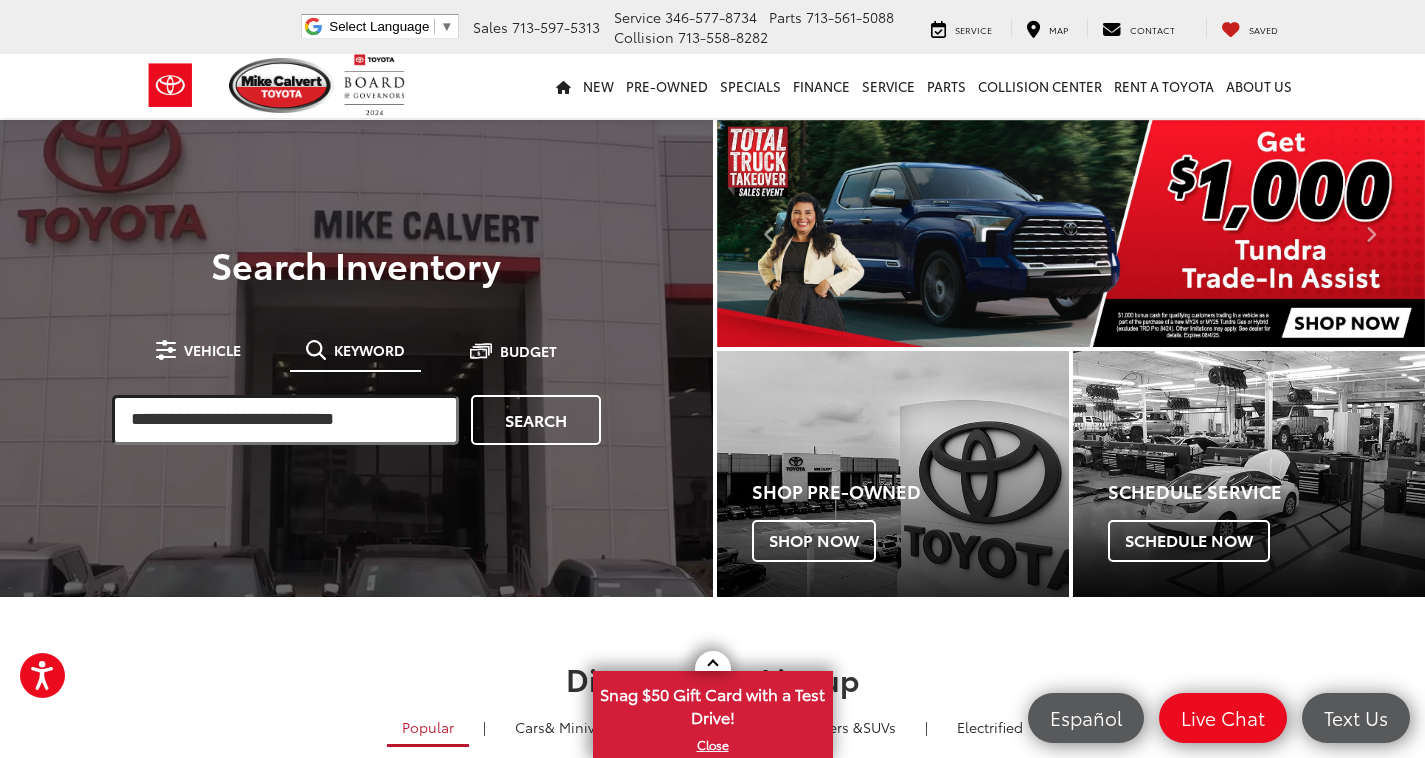click at bounding box center [285, 420] 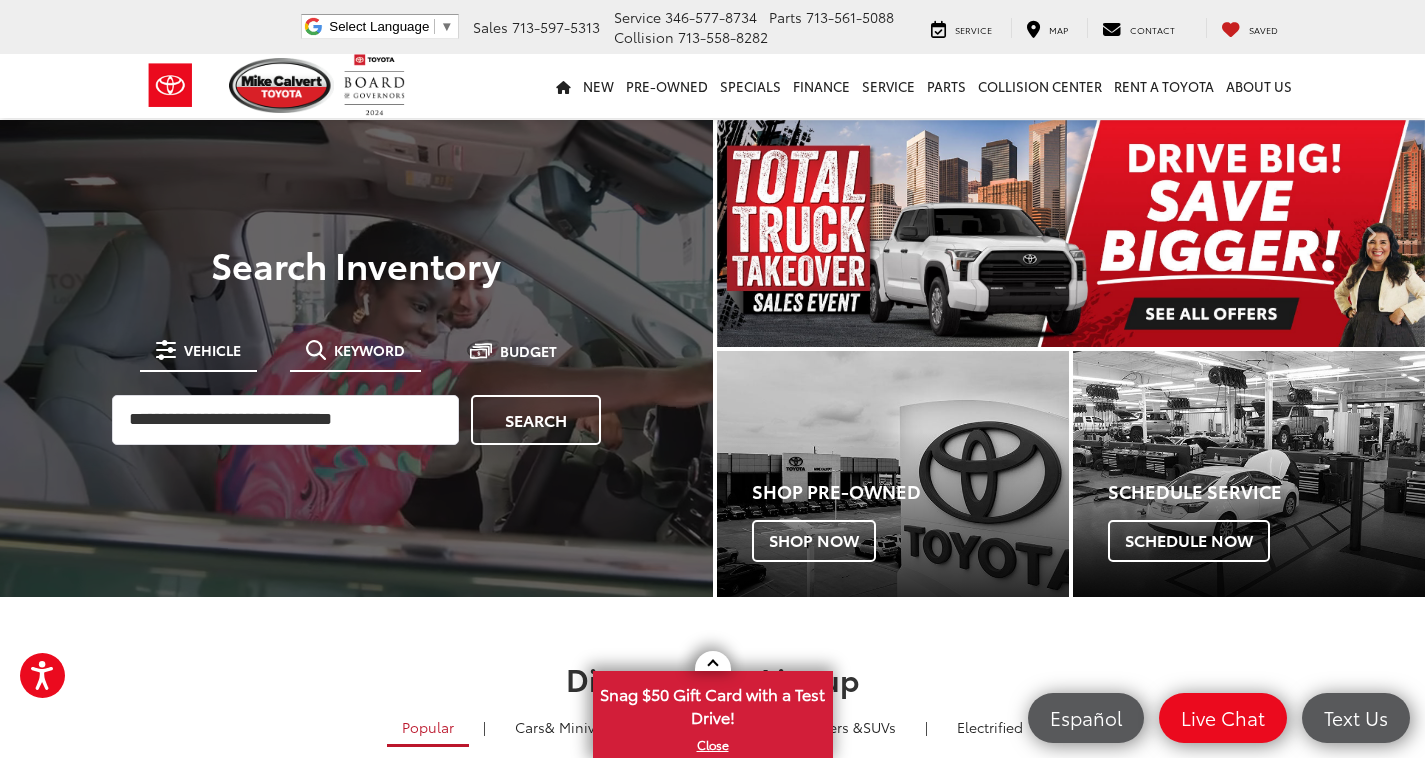 click on "Vehicle" at bounding box center (212, 350) 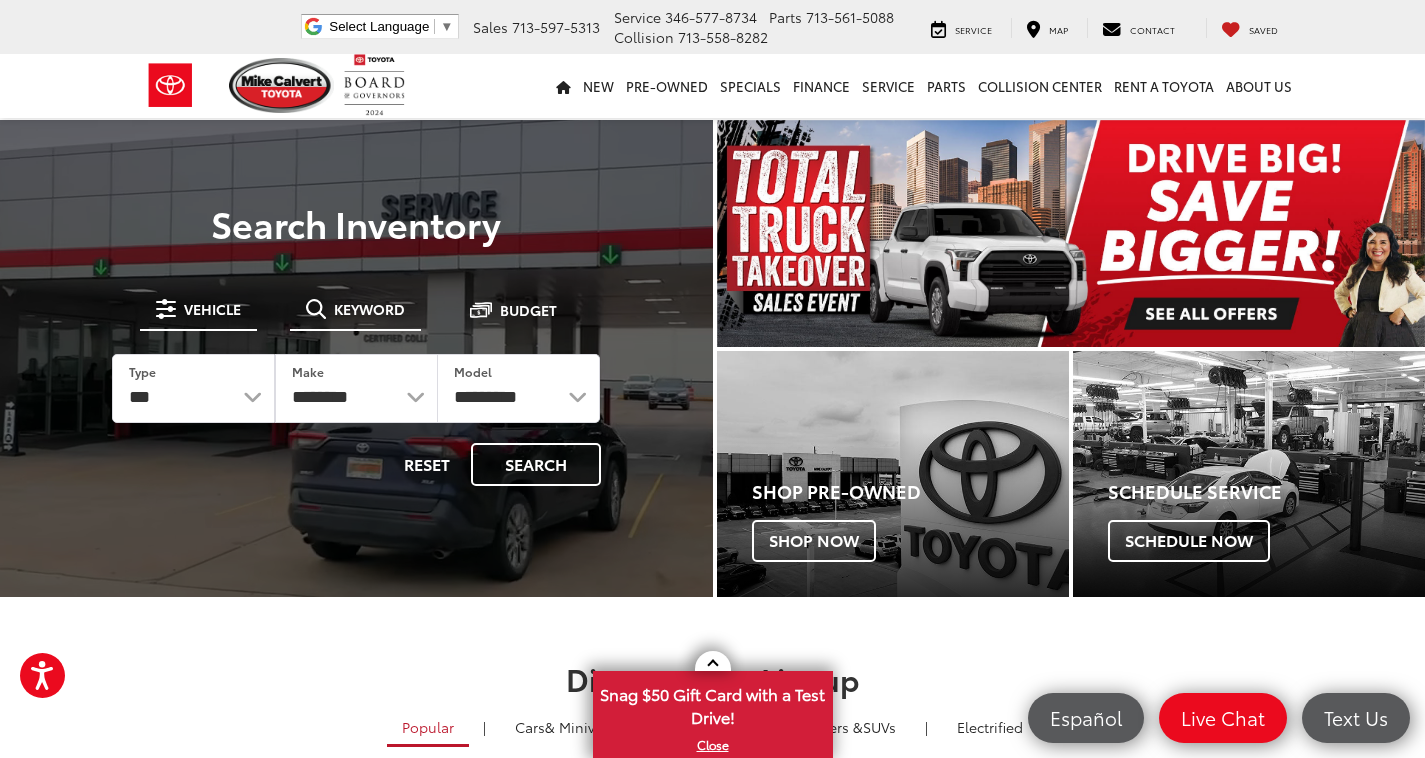 click on "Keyword" at bounding box center [369, 309] 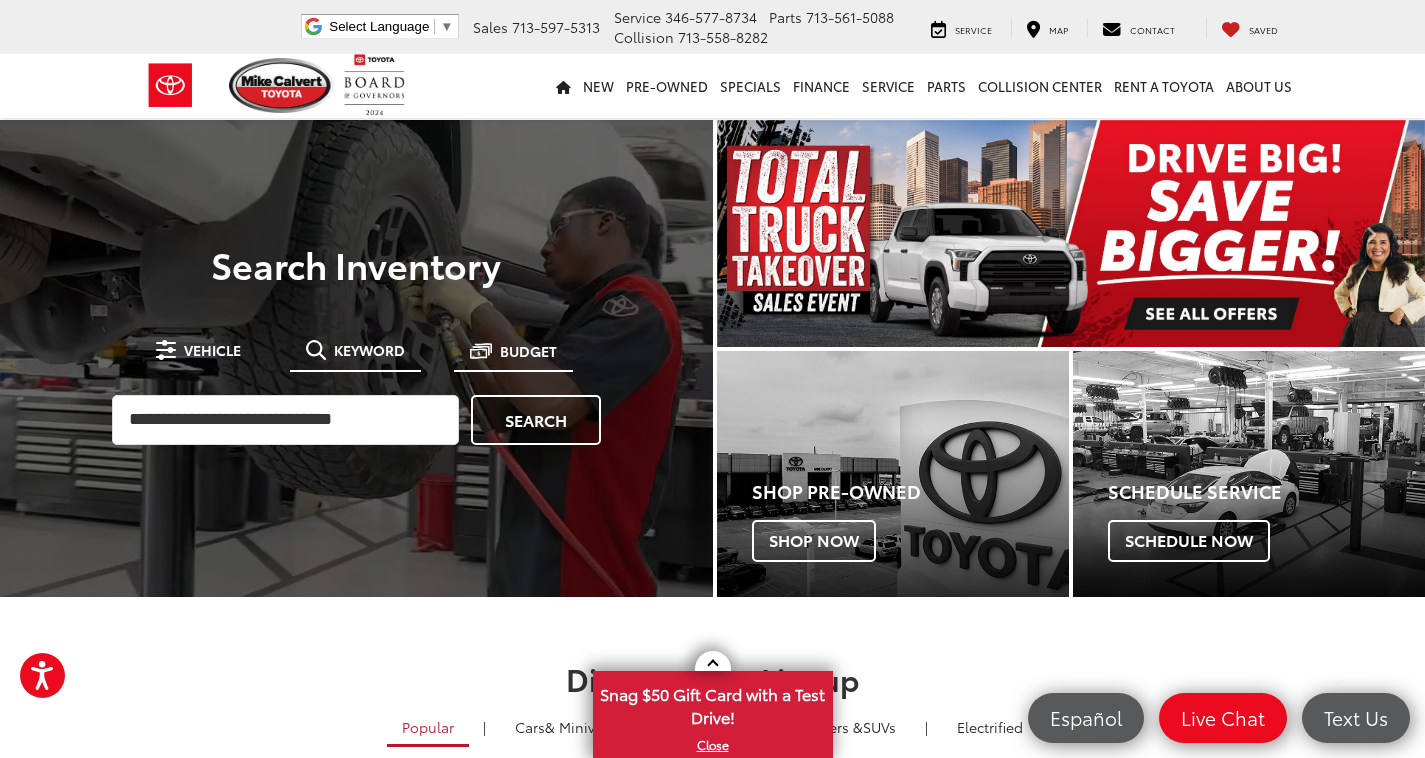 click on "Budget" at bounding box center (528, 351) 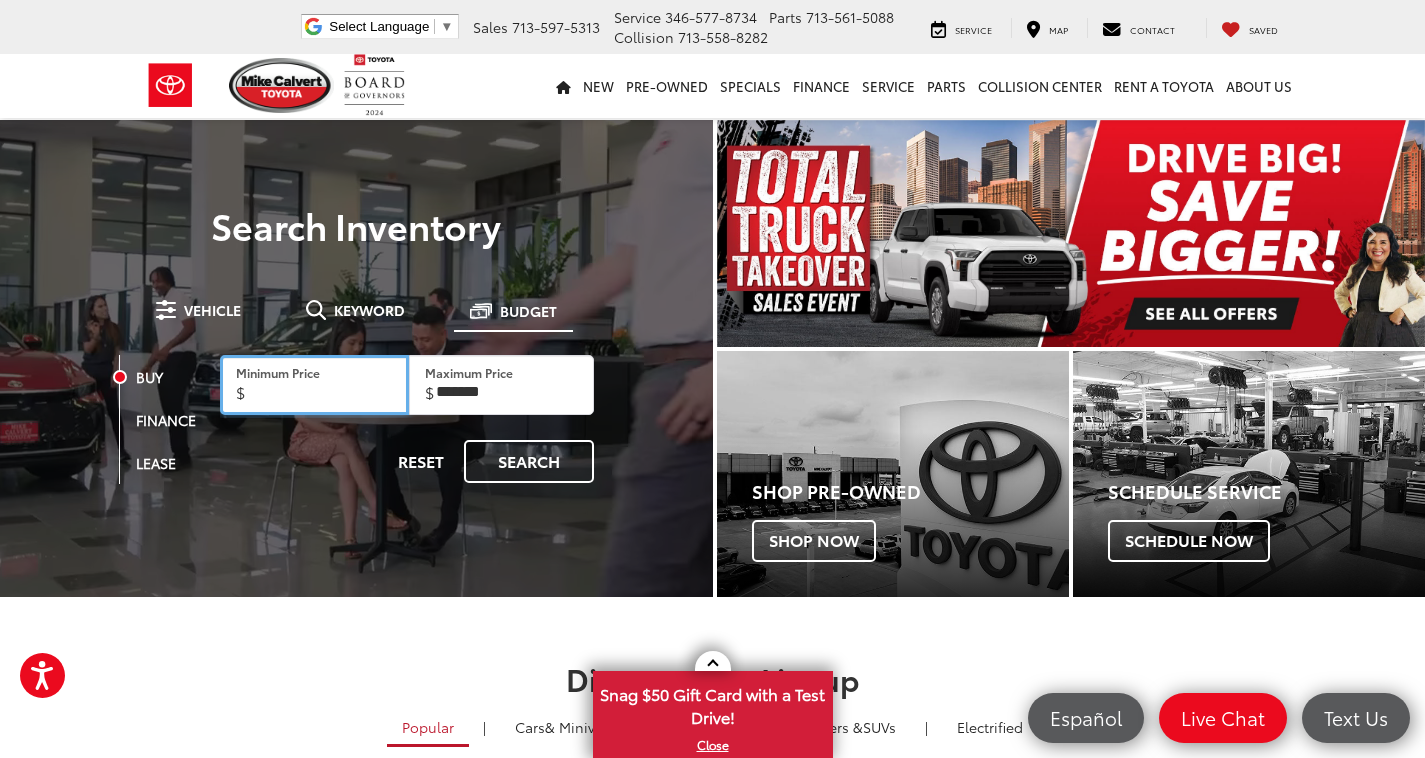 click on "Minimum Price" at bounding box center (314, 385) 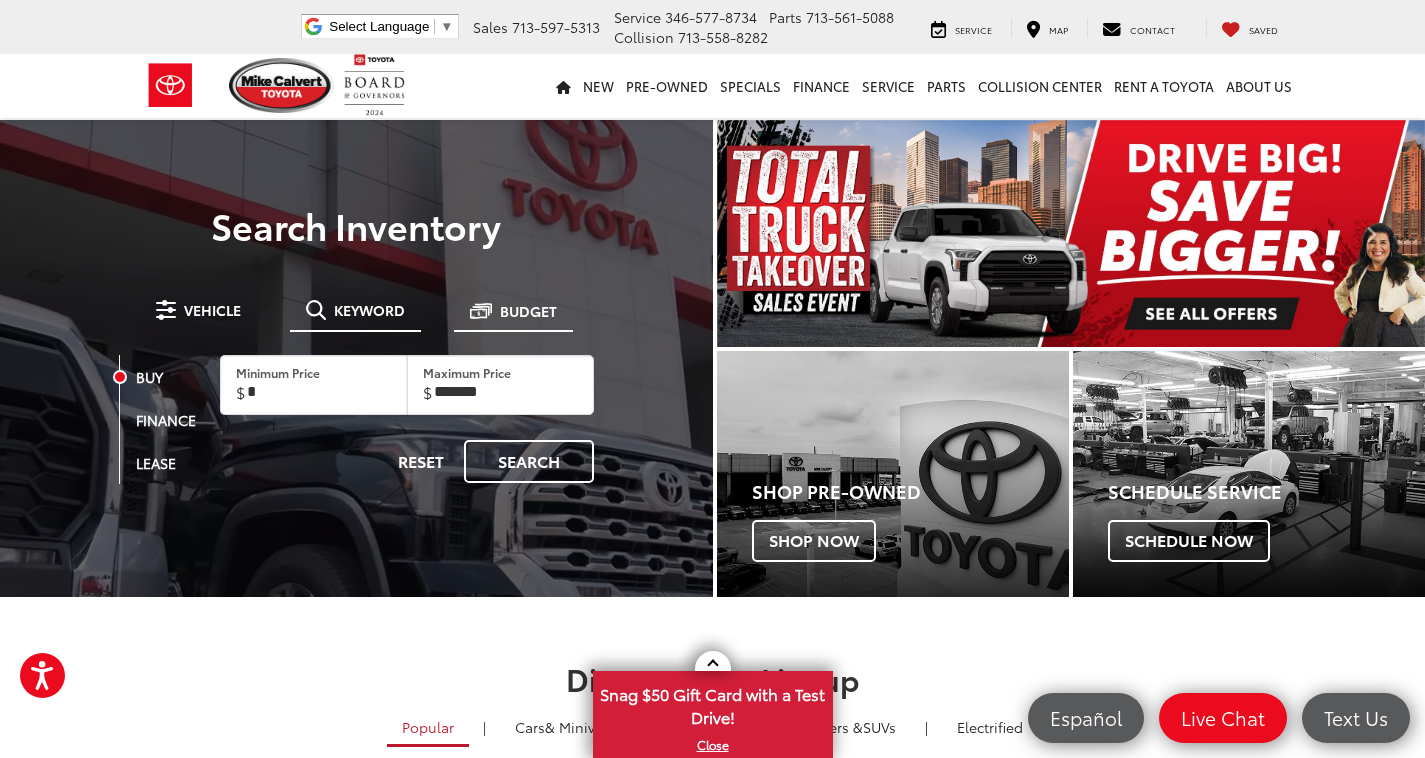 click on "Keyword" at bounding box center (369, 310) 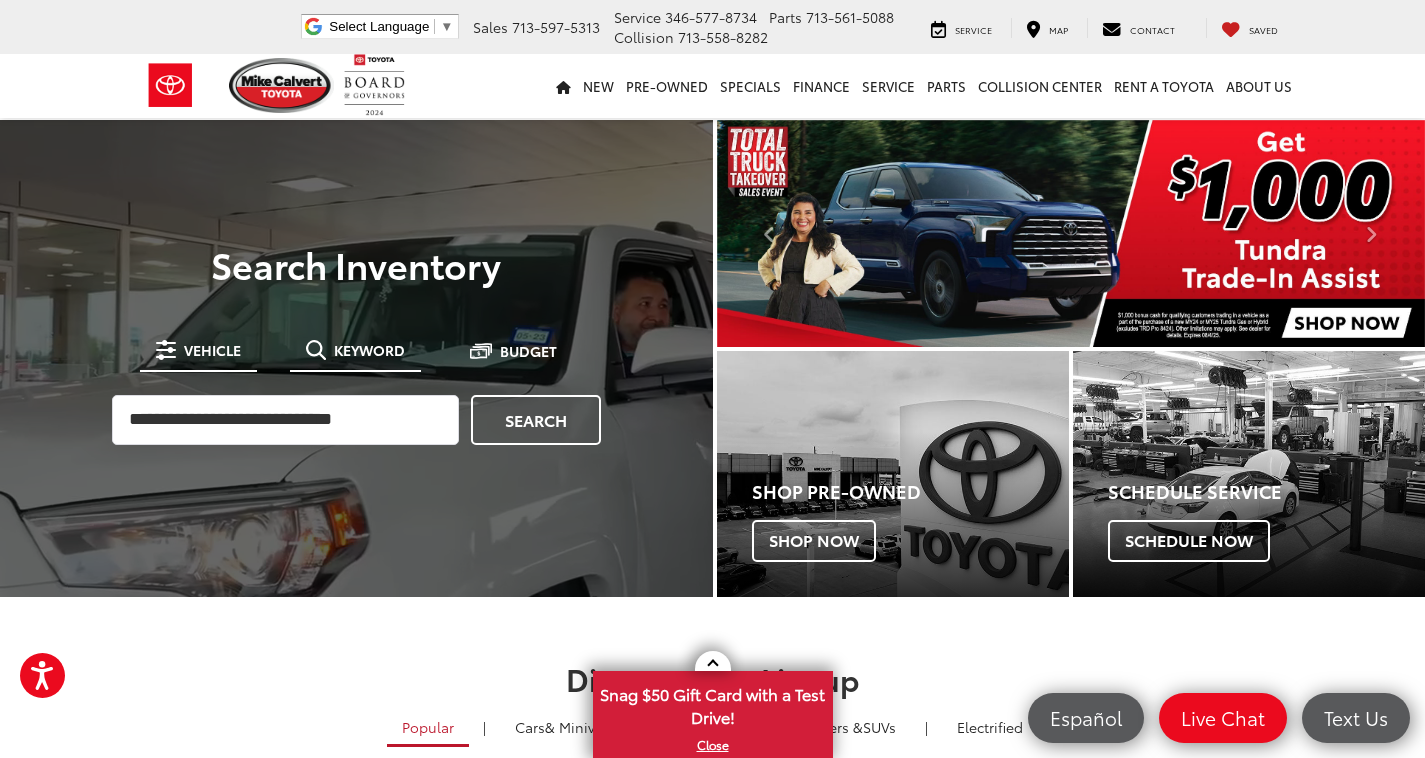 click on "Vehicle" at bounding box center [198, 350] 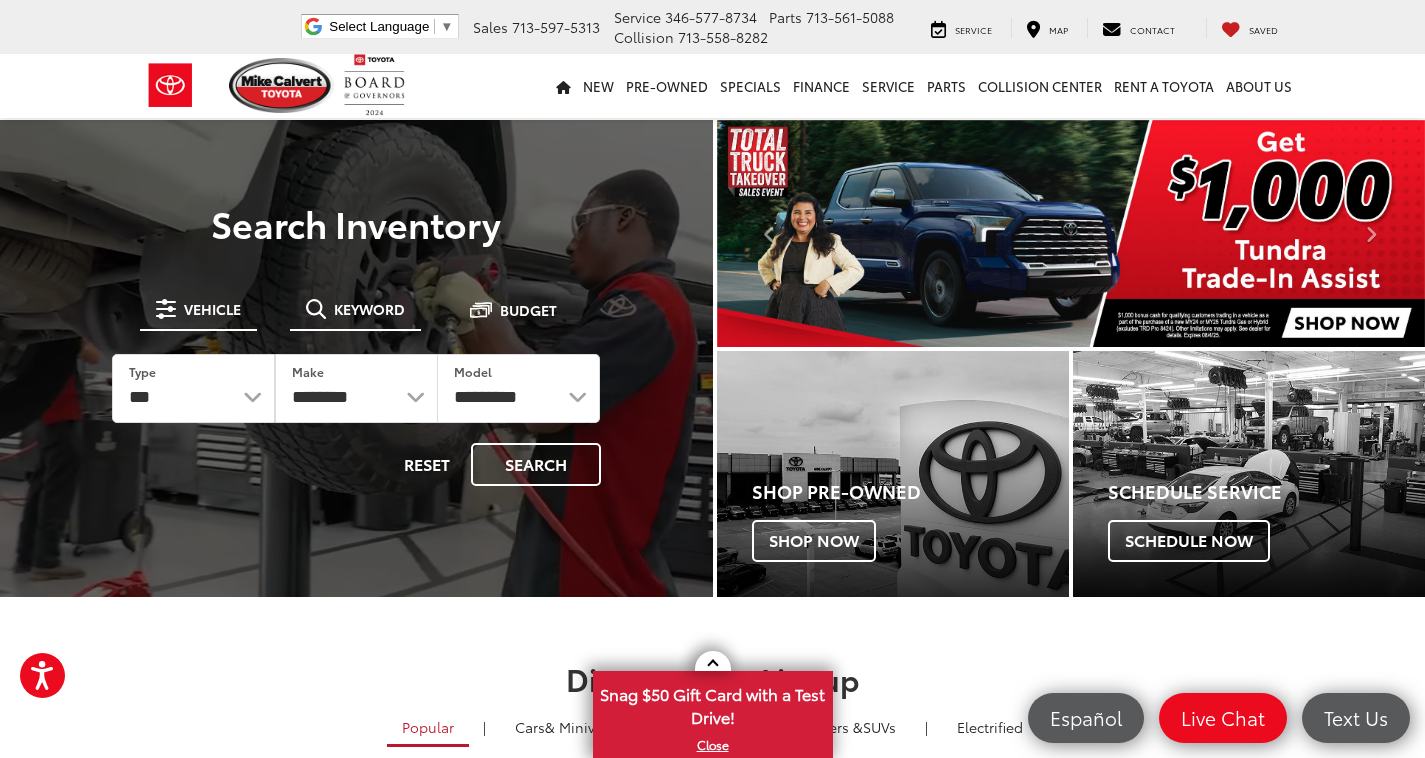 click on "Keyword" at bounding box center (369, 309) 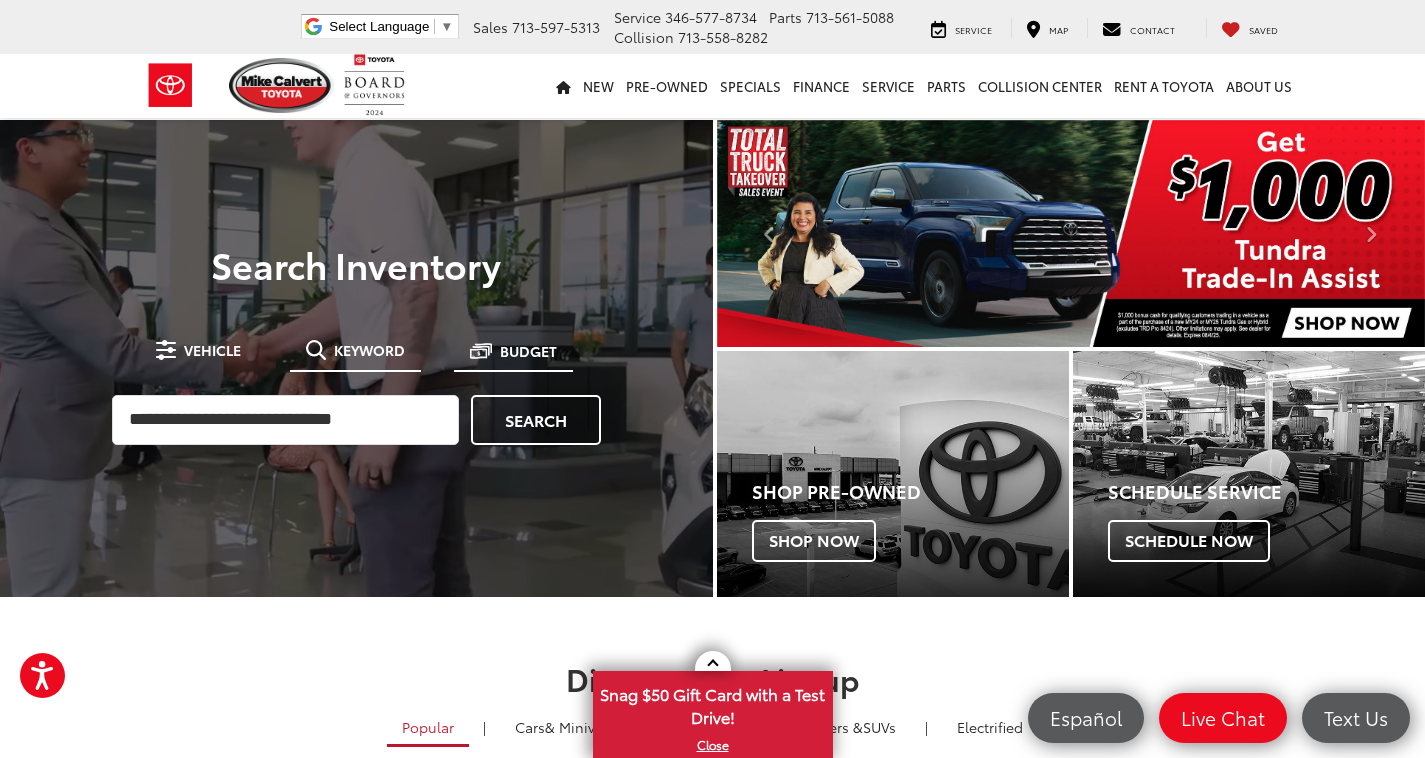 click on "Budget" at bounding box center (513, 351) 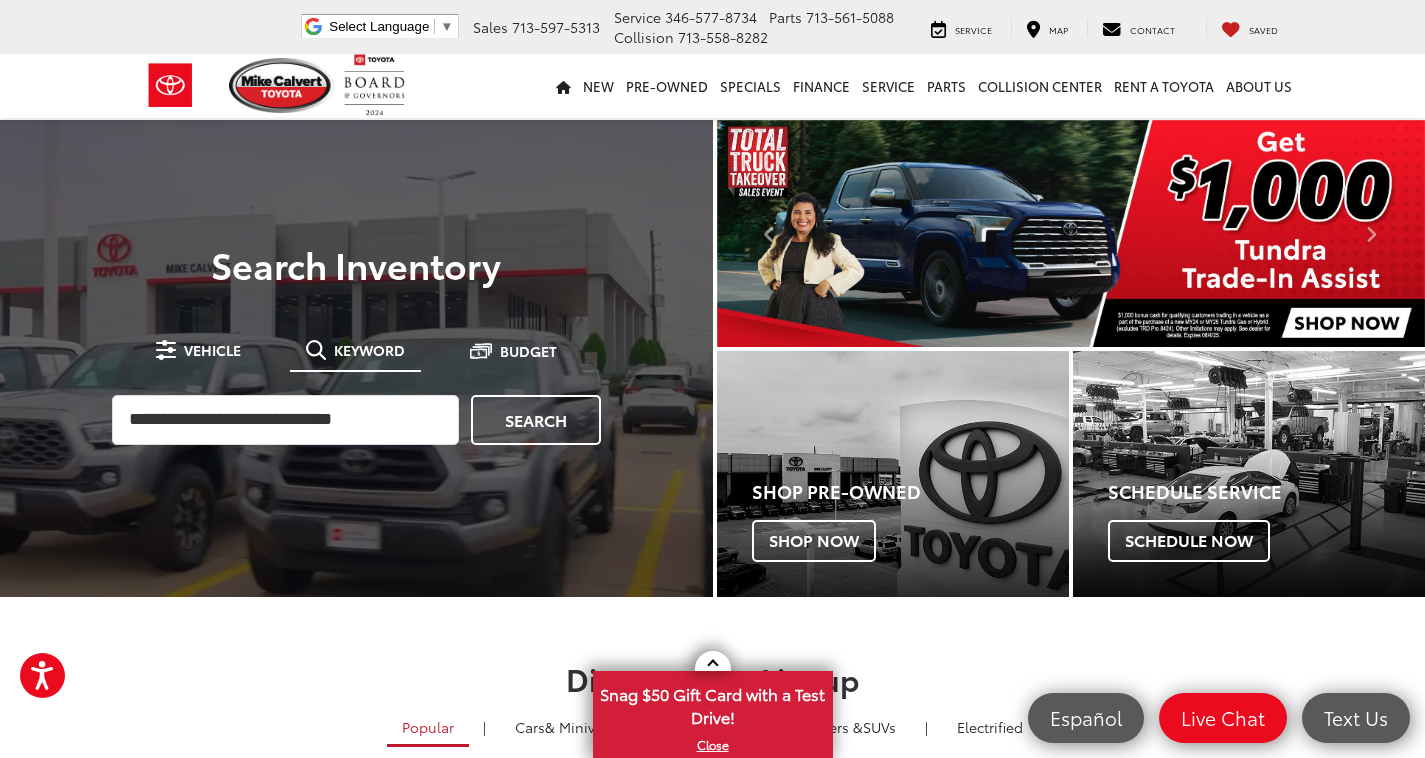 click on "**********" at bounding box center (356, 388) 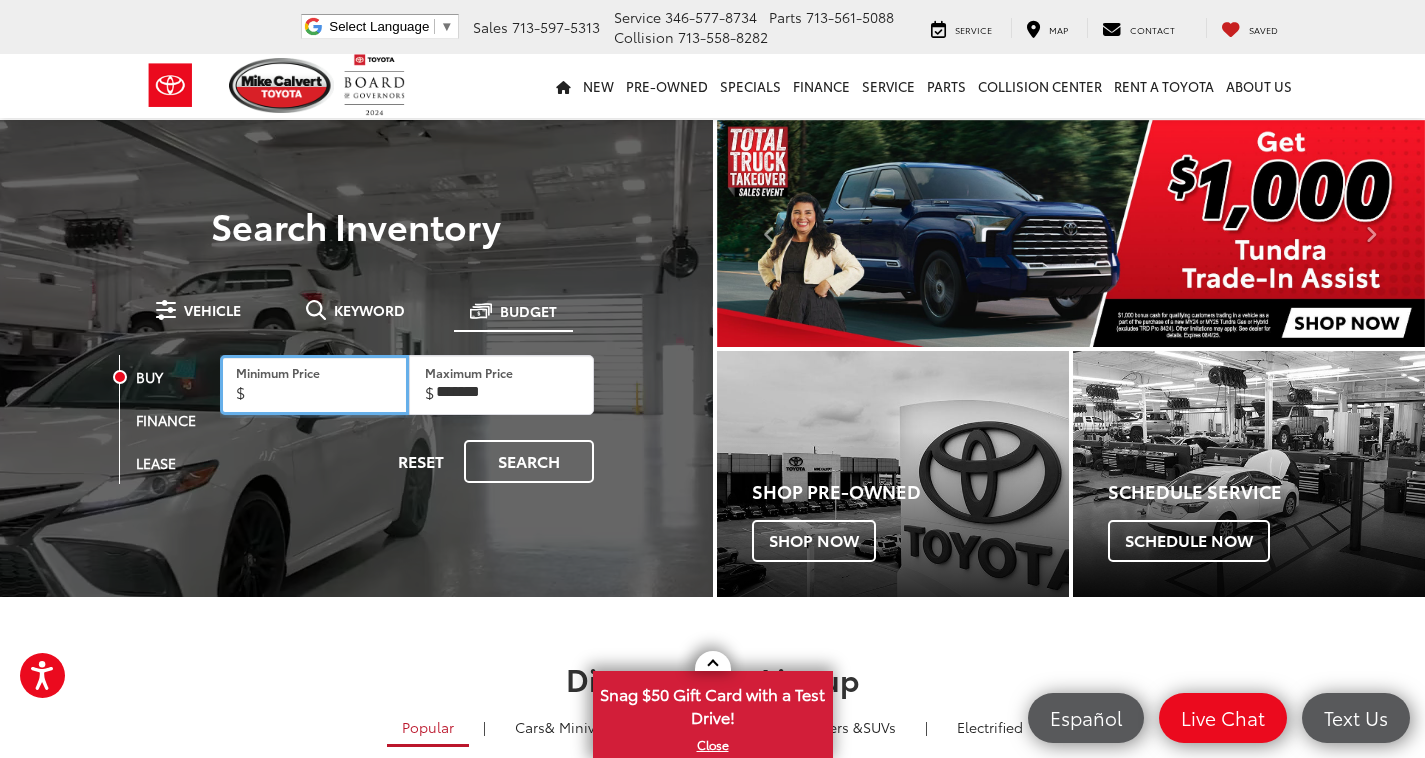 click on "Minimum Price" at bounding box center [314, 385] 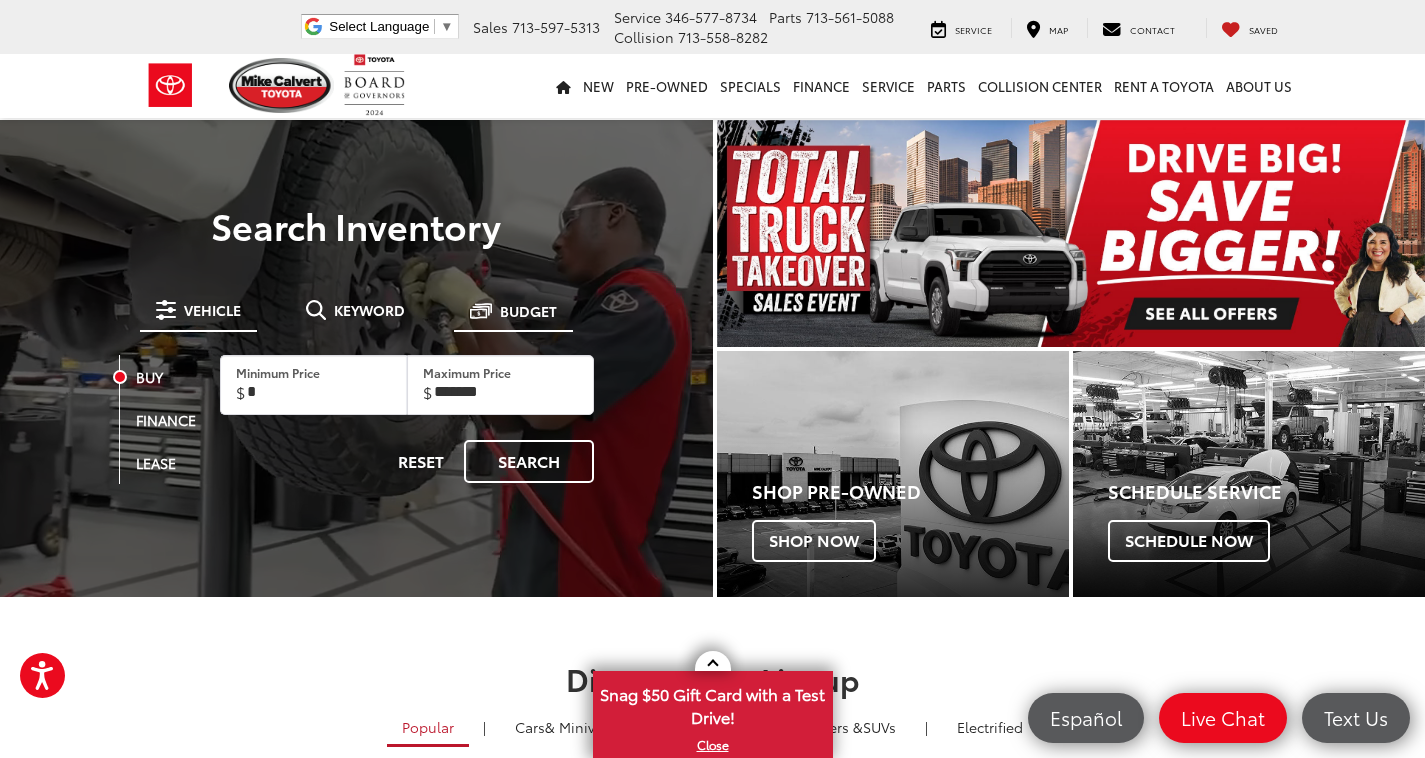 click on "Vehicle" at bounding box center [212, 310] 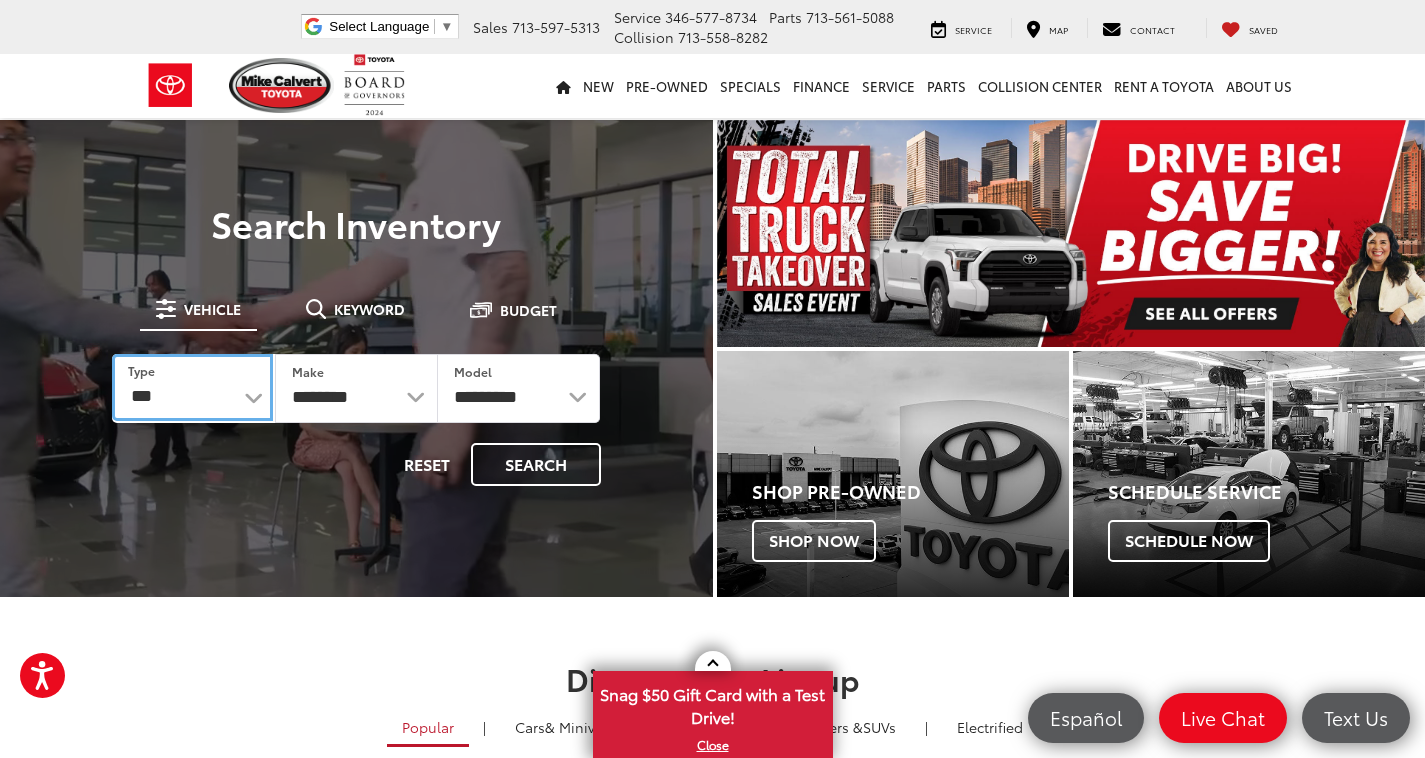 click on "***
***
****
*********" at bounding box center (192, 387) 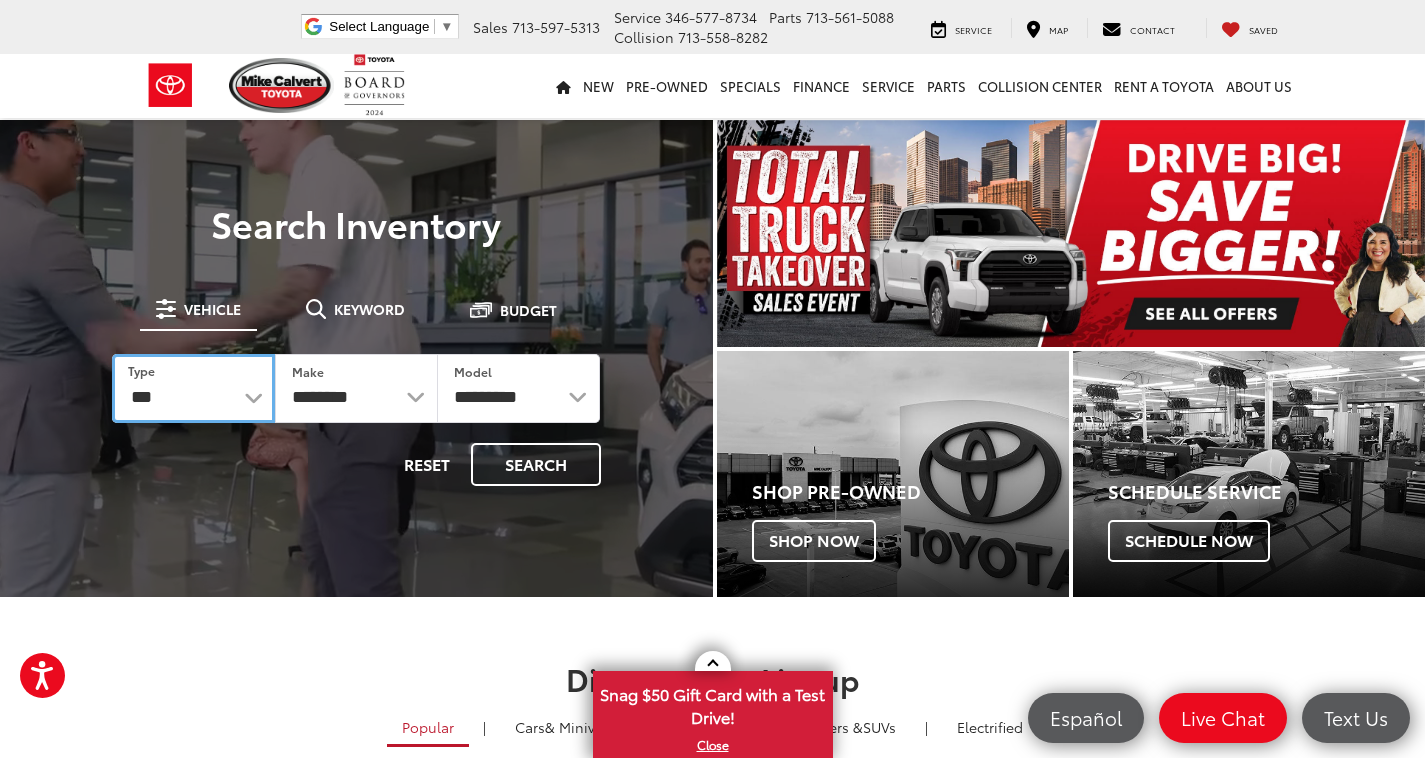 select on "******" 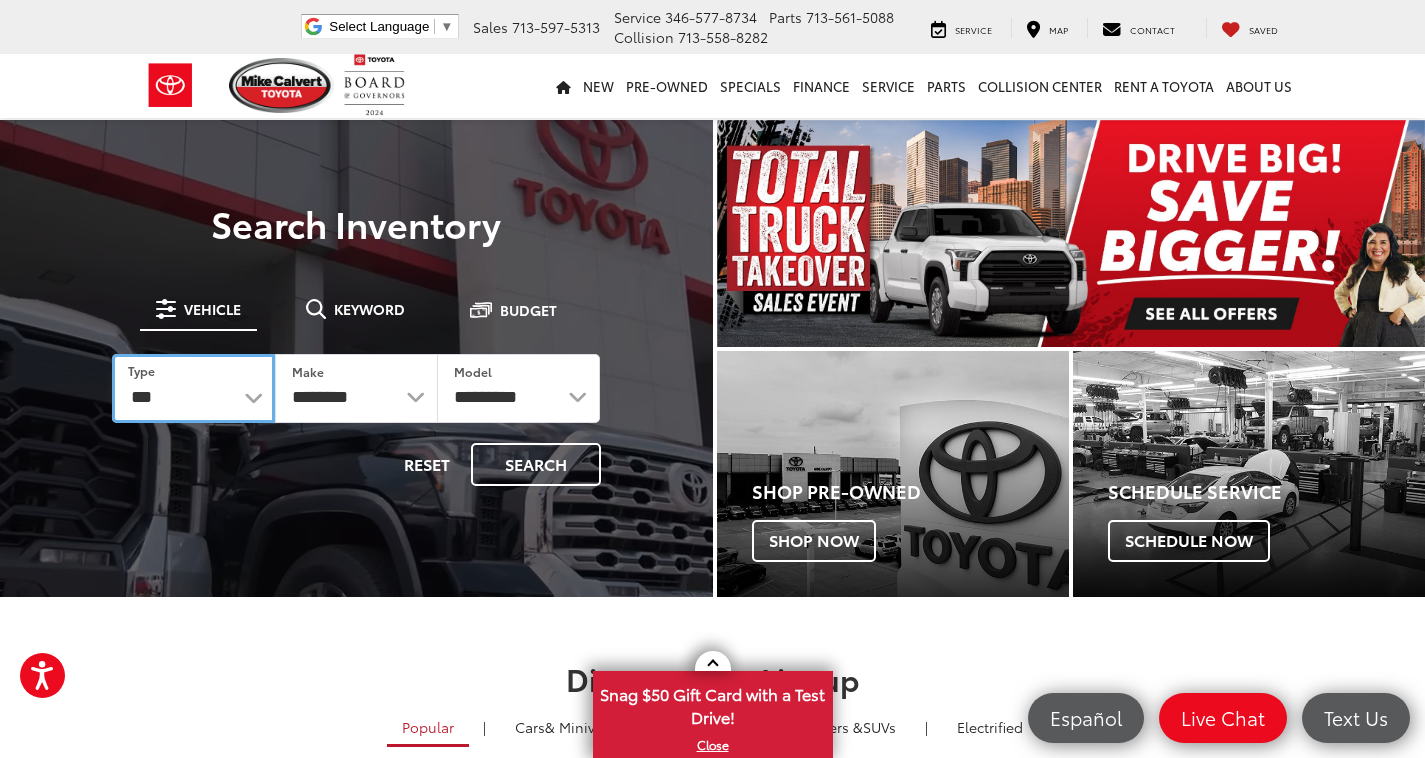 click on "***
***
****
*********" at bounding box center (193, 388) 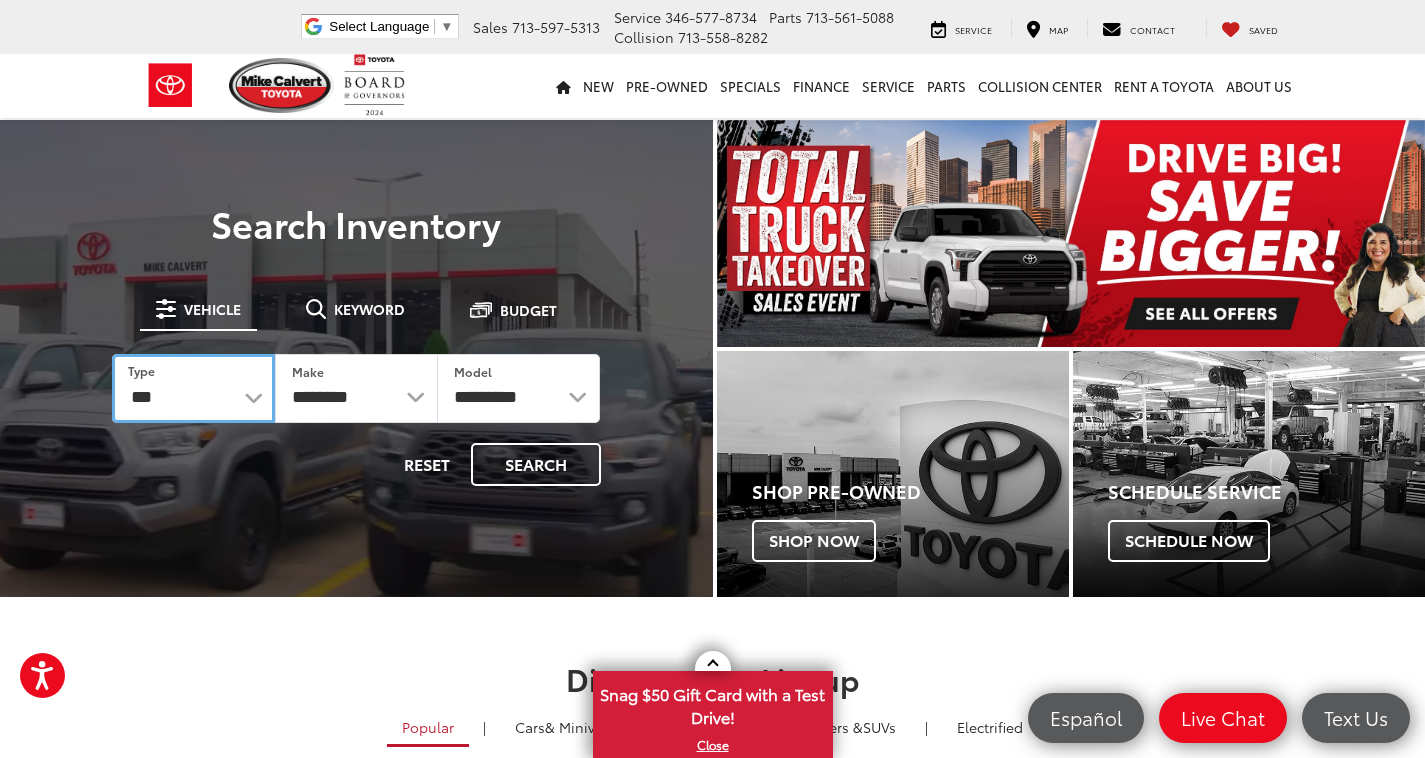 select on "******" 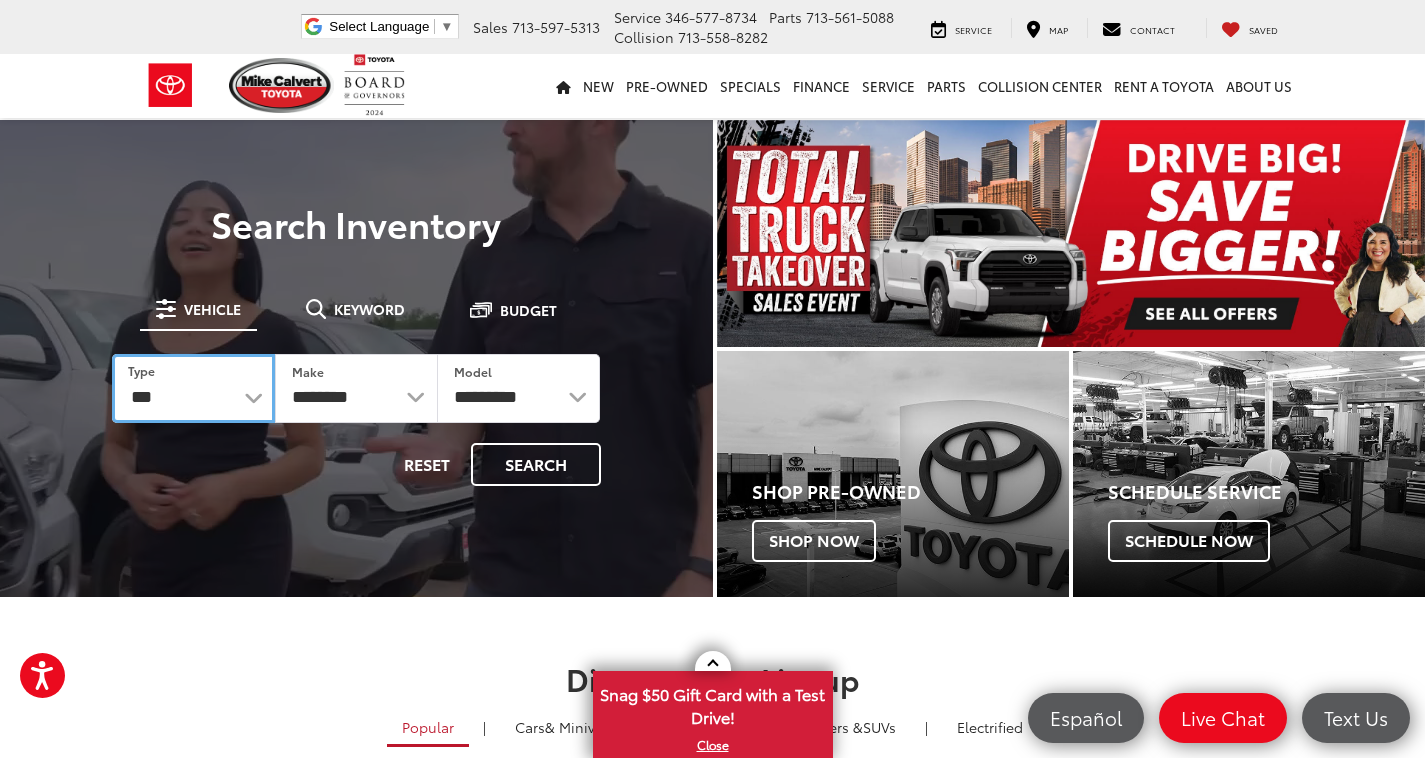 select 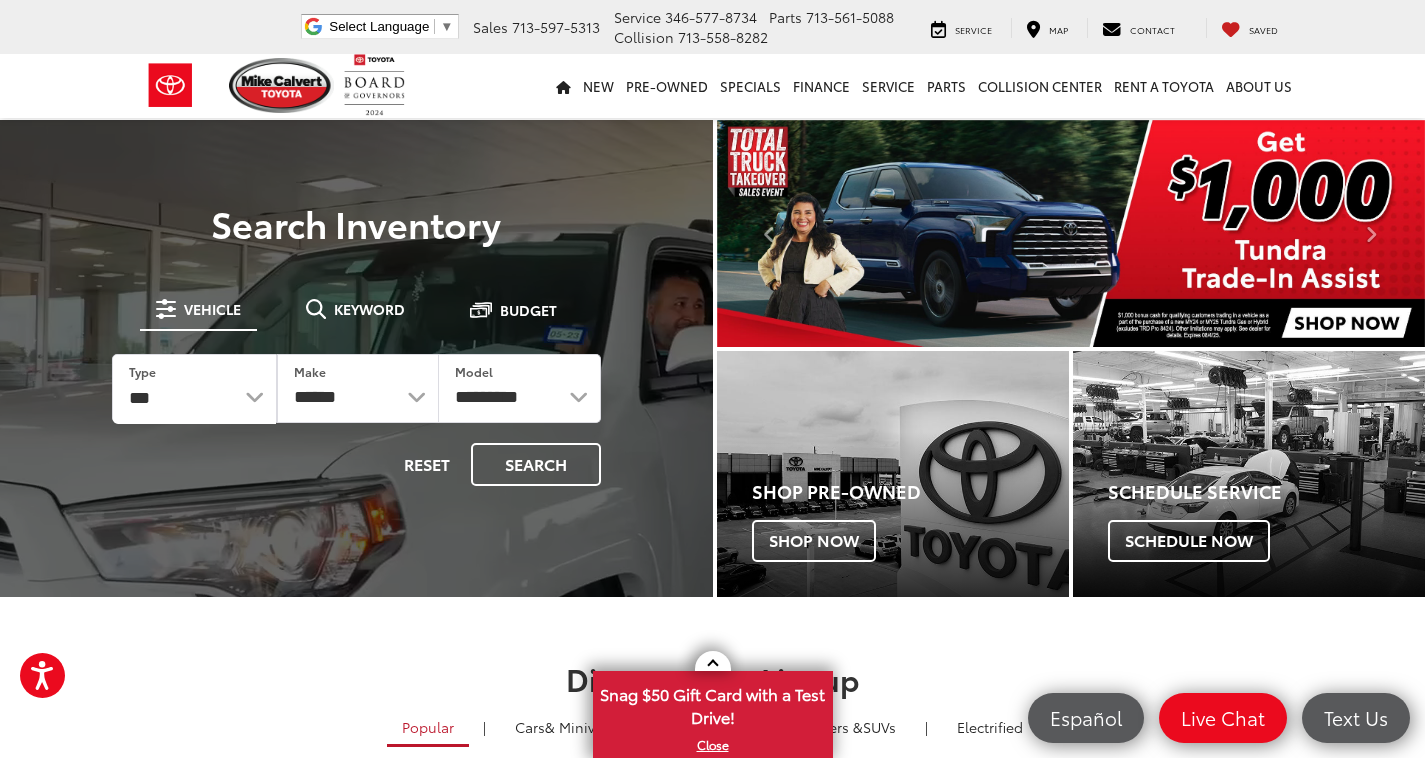 click on "**********" at bounding box center (356, 388) 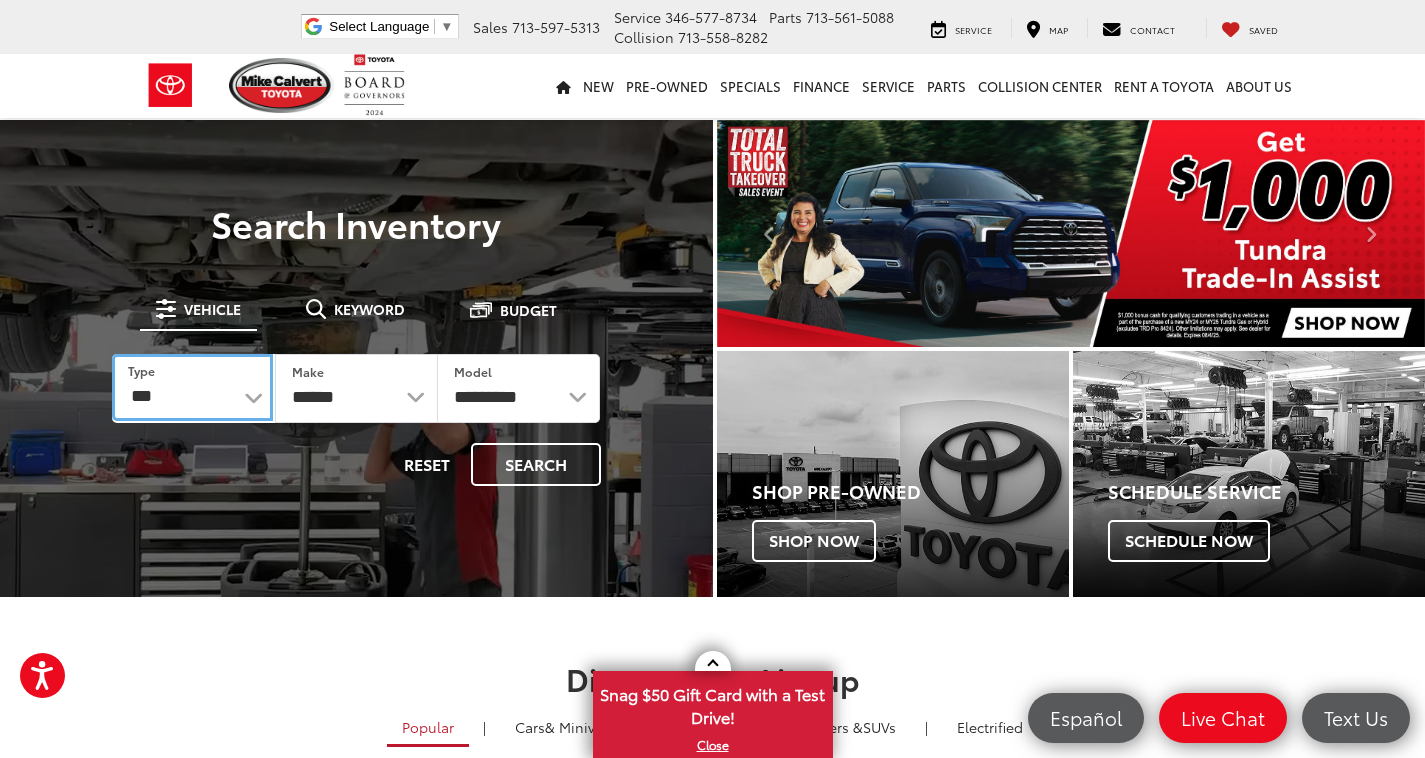 click on "***
***
****
*********" at bounding box center [192, 387] 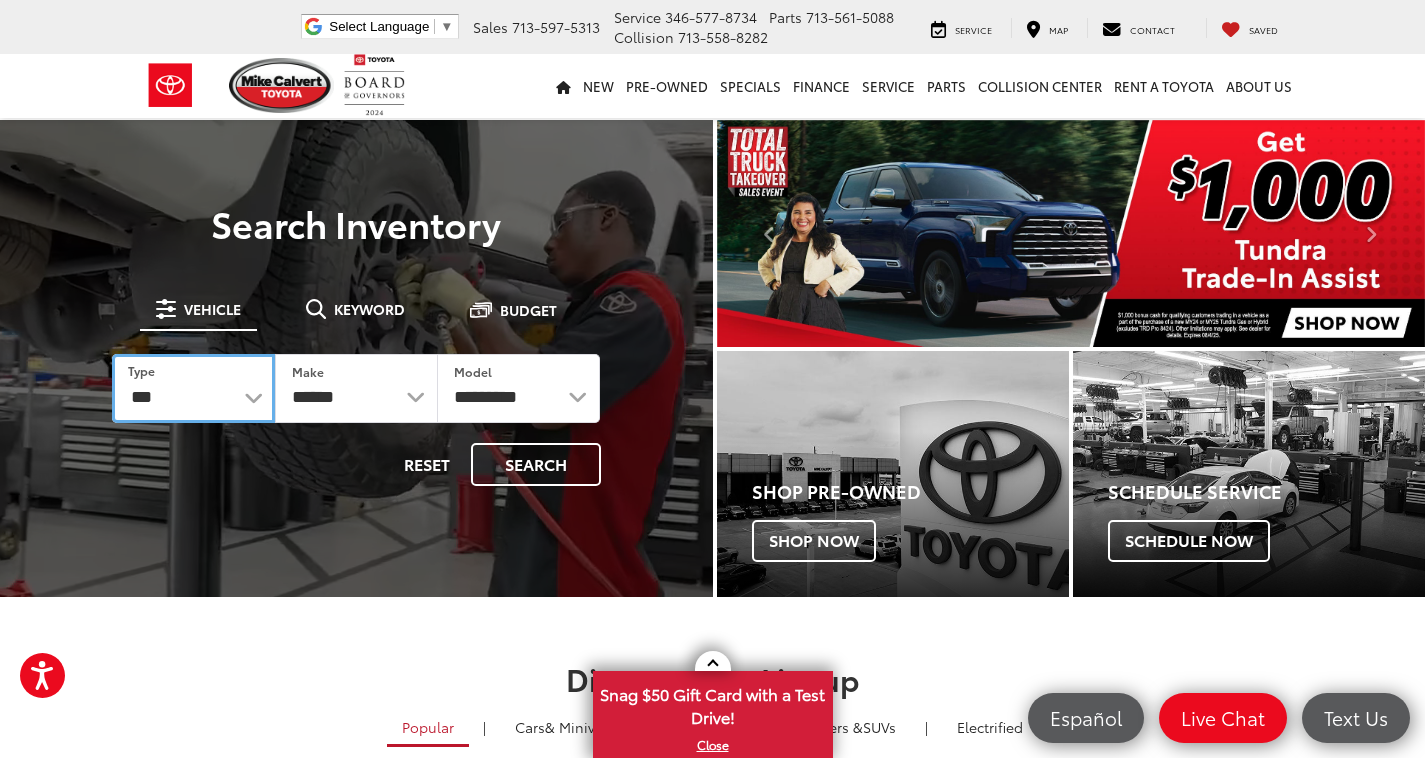 select on "******" 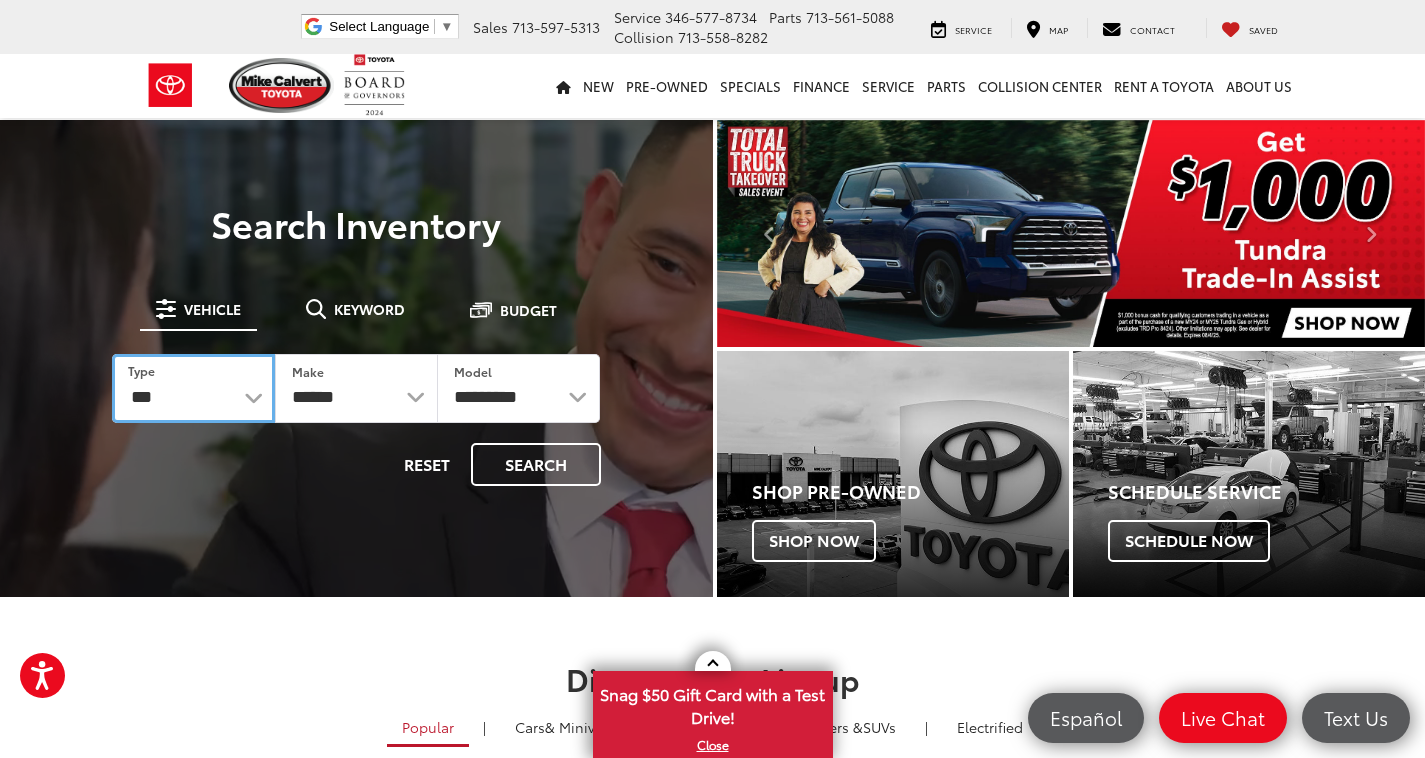 click on "***
***
****
*********" at bounding box center [193, 388] 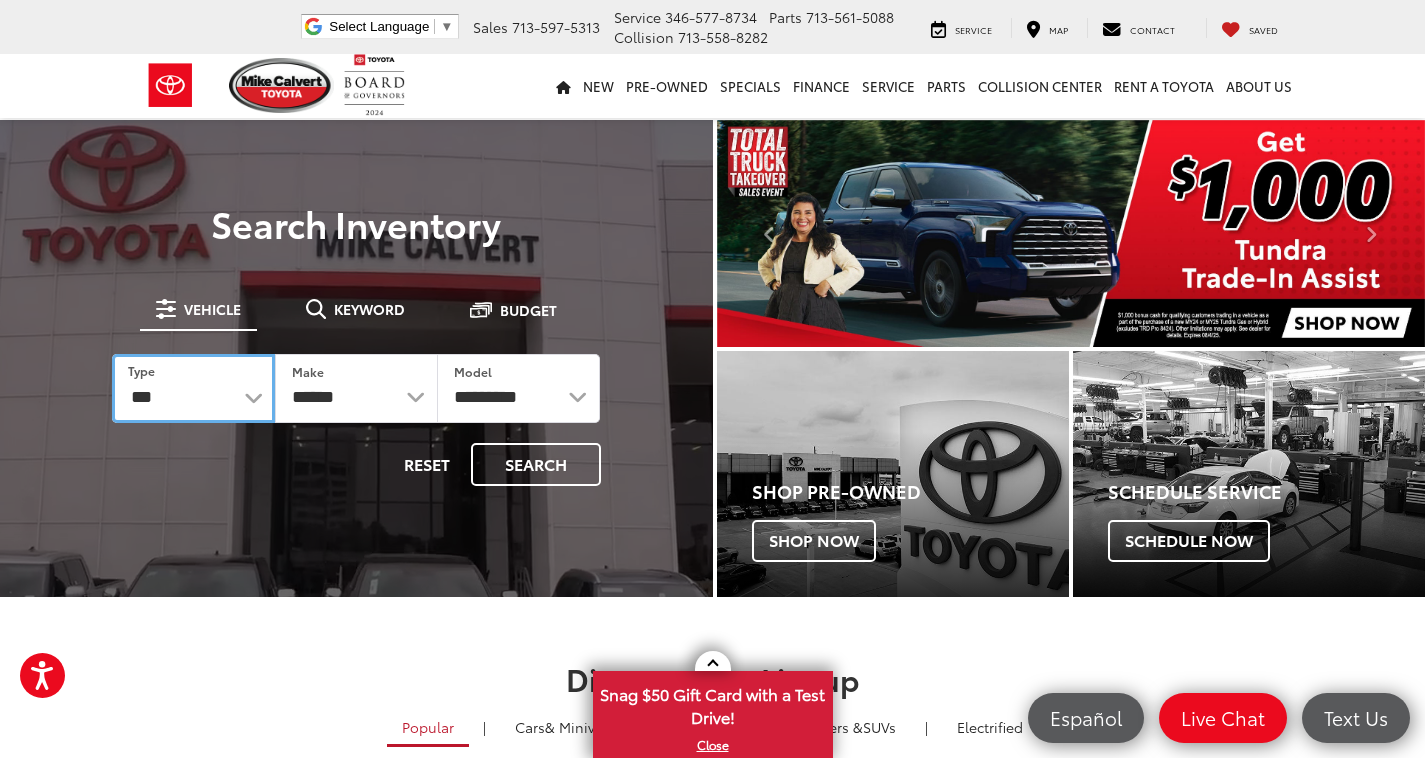 select 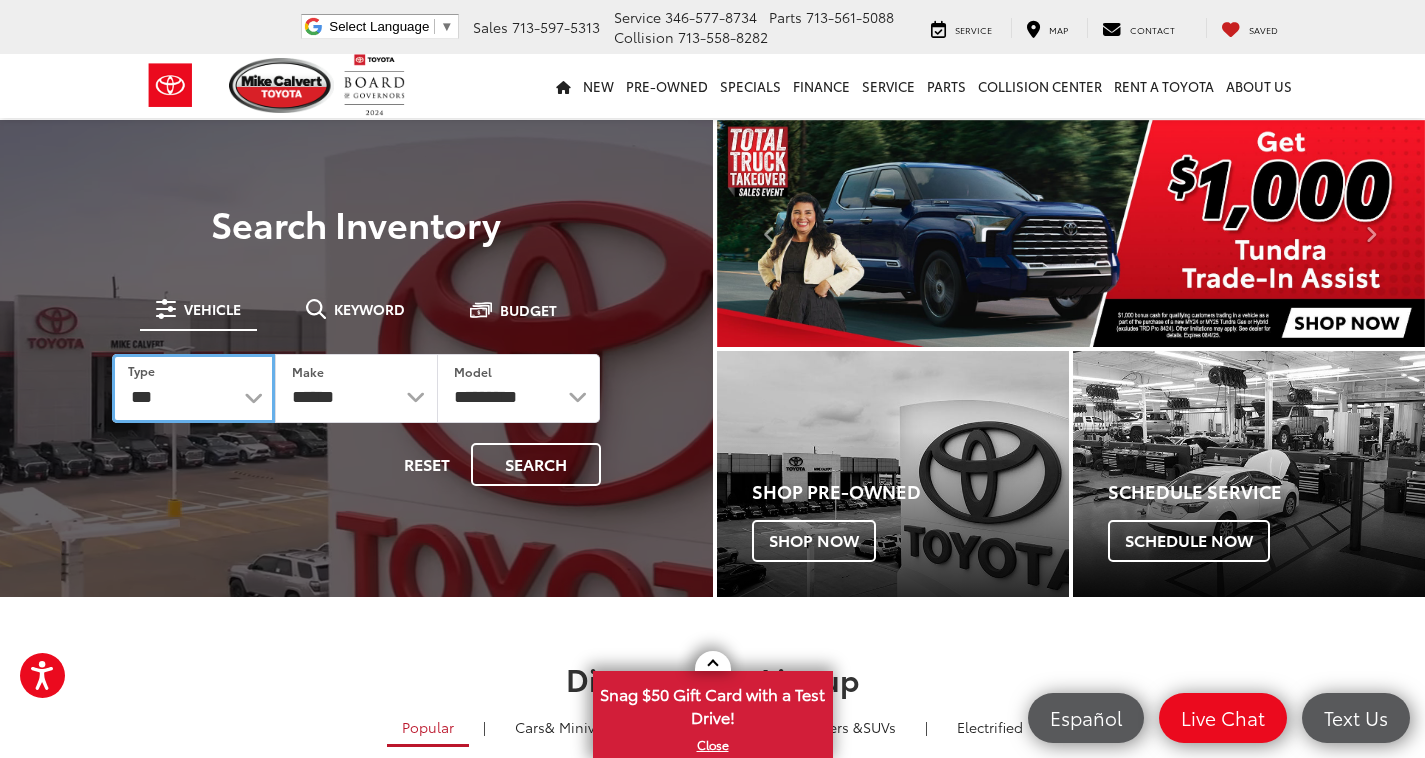 select 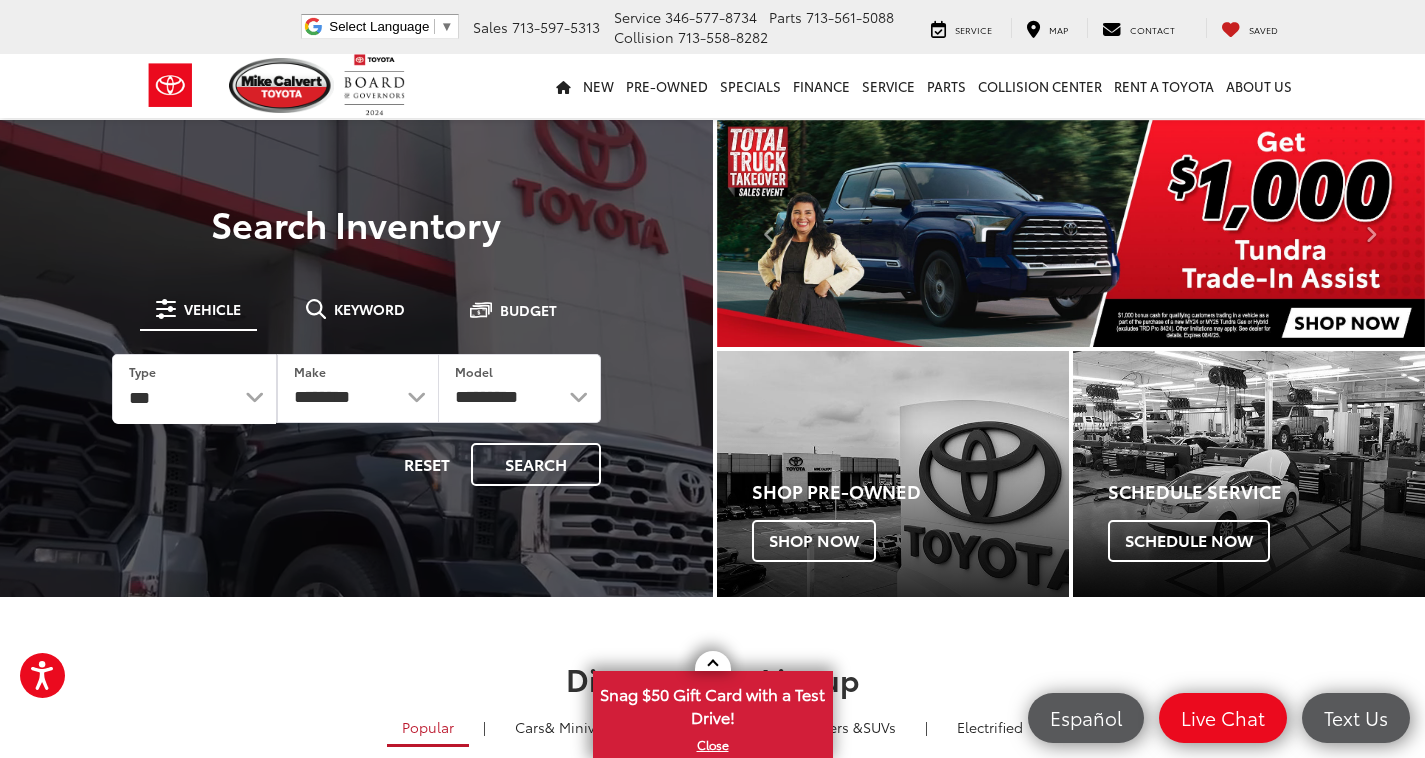 click on "**********" at bounding box center (356, 420) 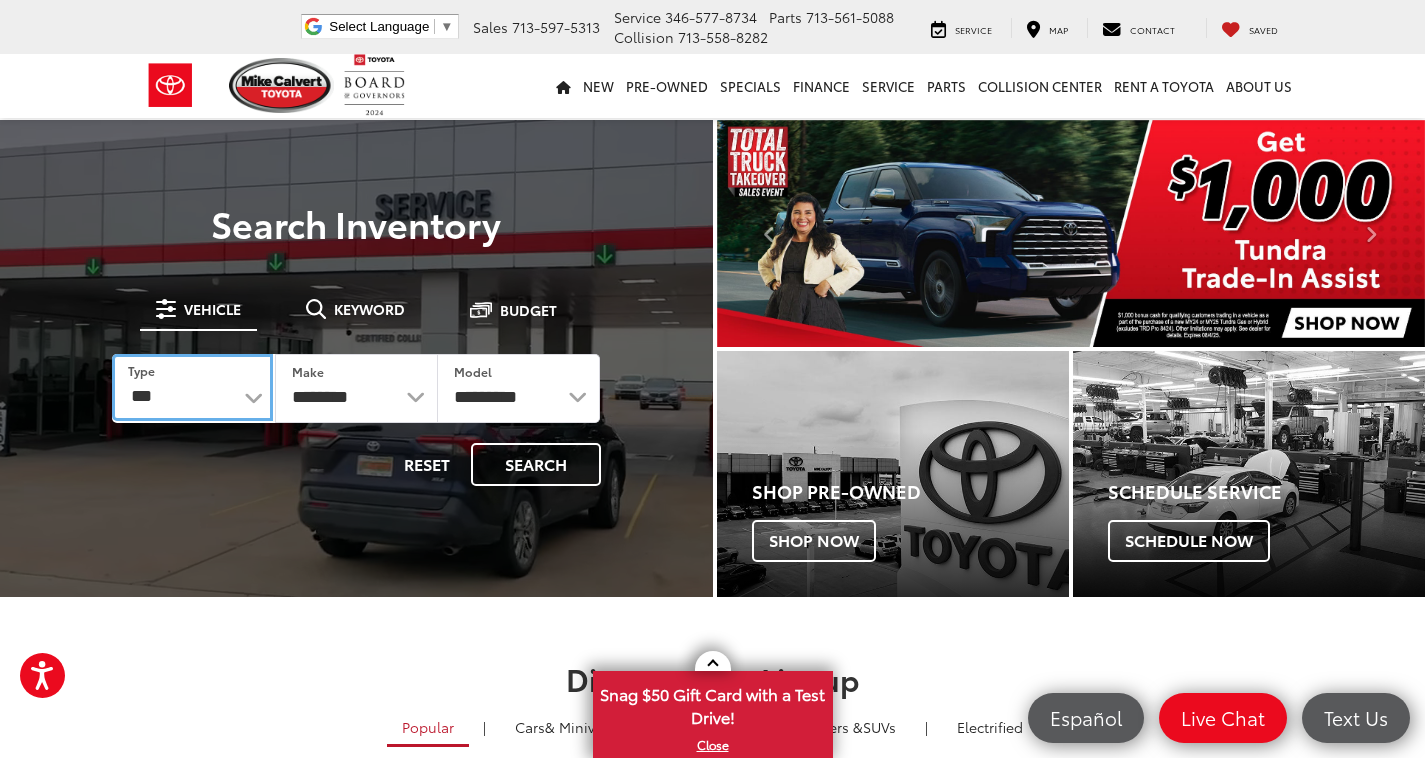 click on "***
***
****
*********" at bounding box center [192, 387] 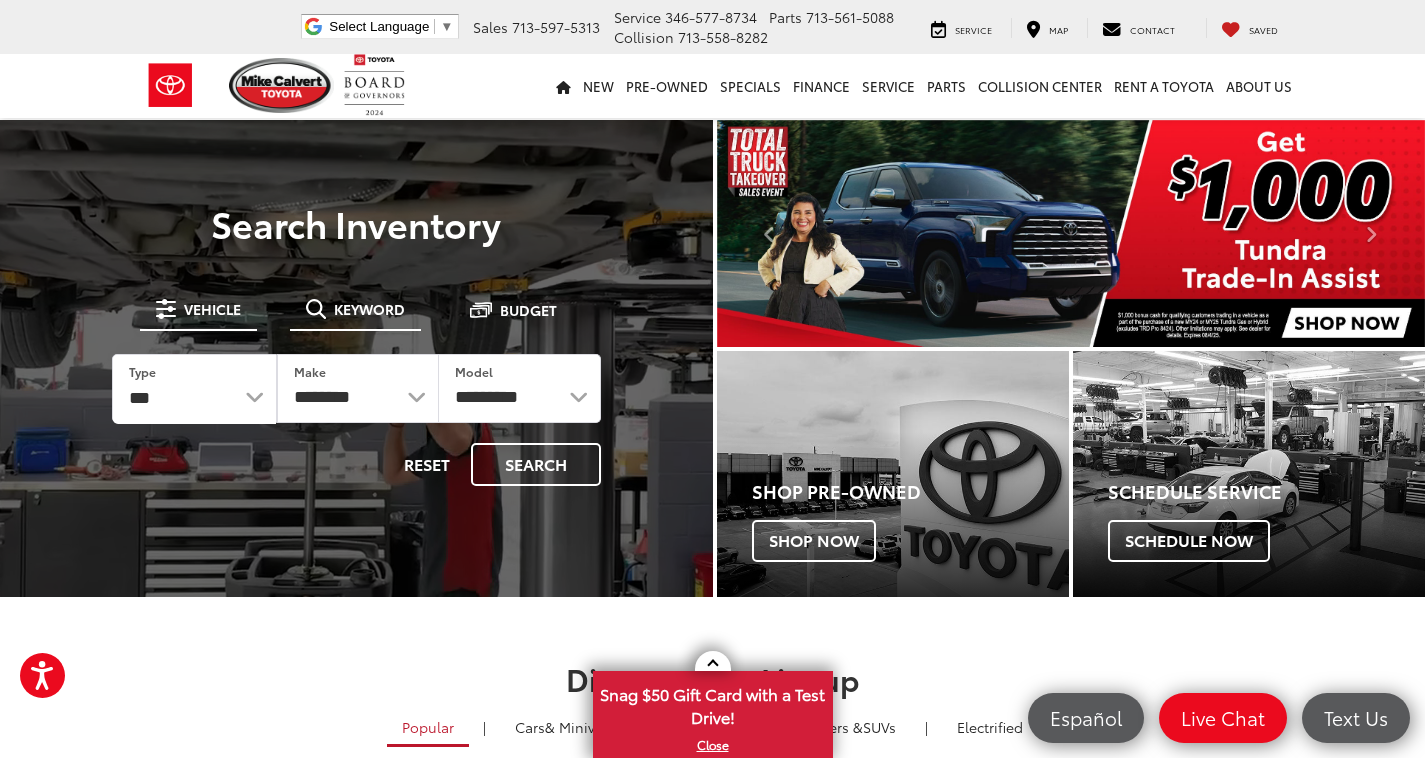 click on "Keyword" at bounding box center (369, 309) 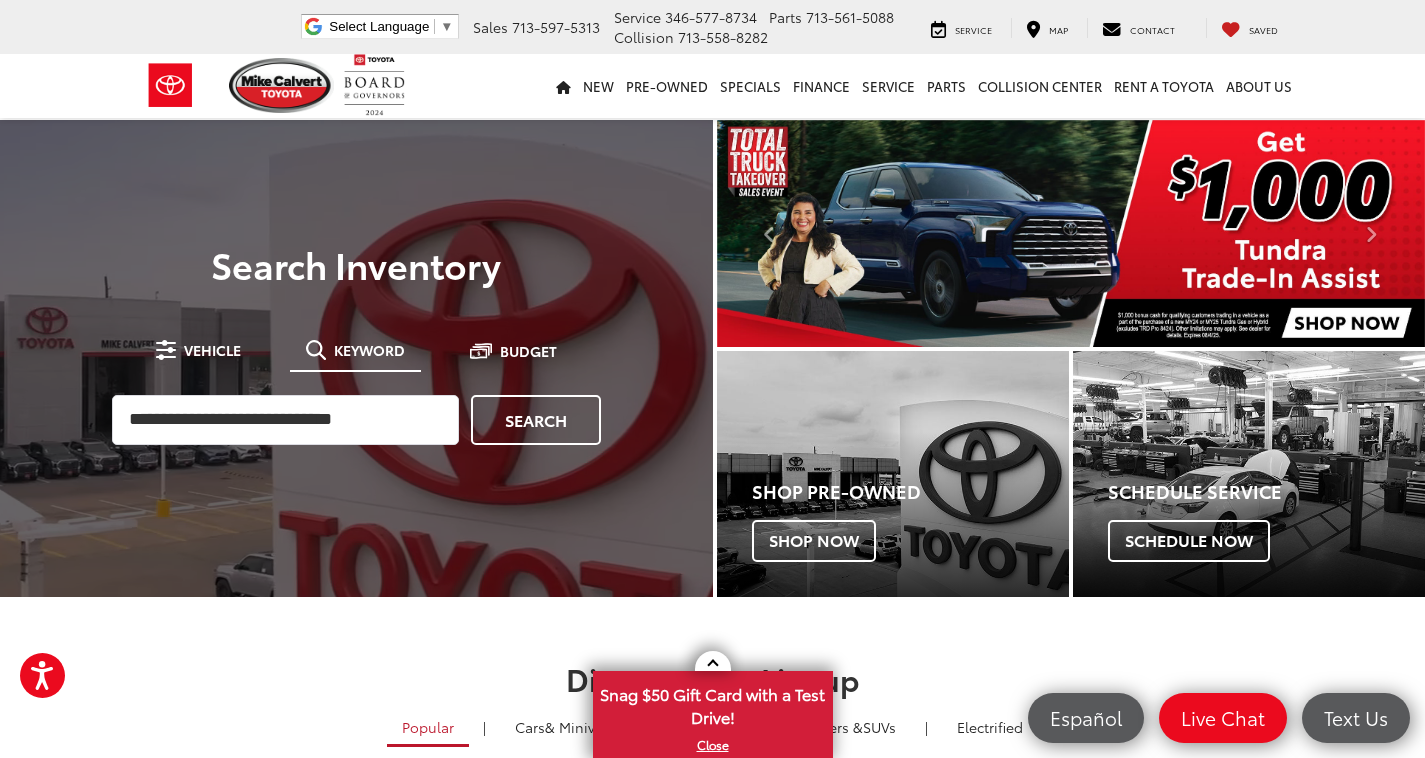 click on "**********" at bounding box center (356, 388) 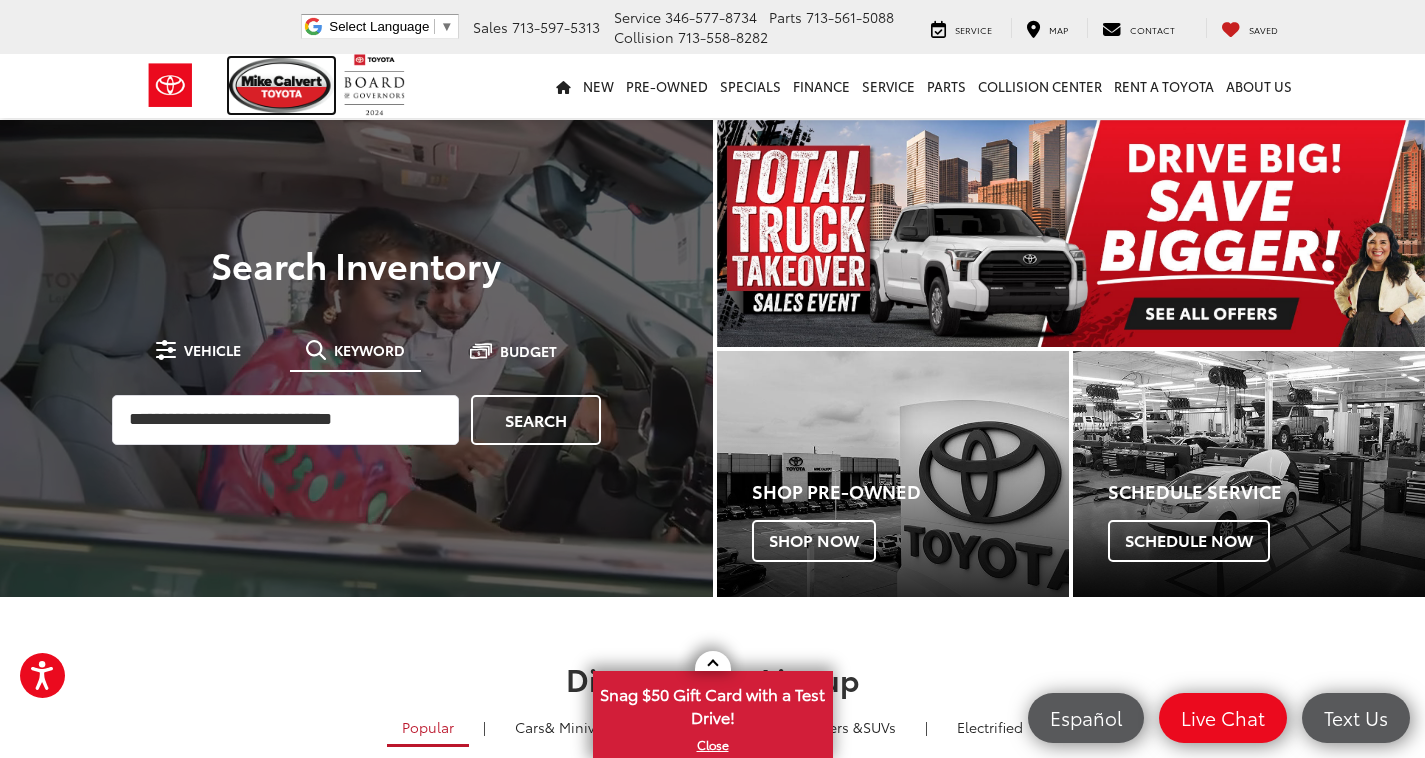 click at bounding box center (282, 85) 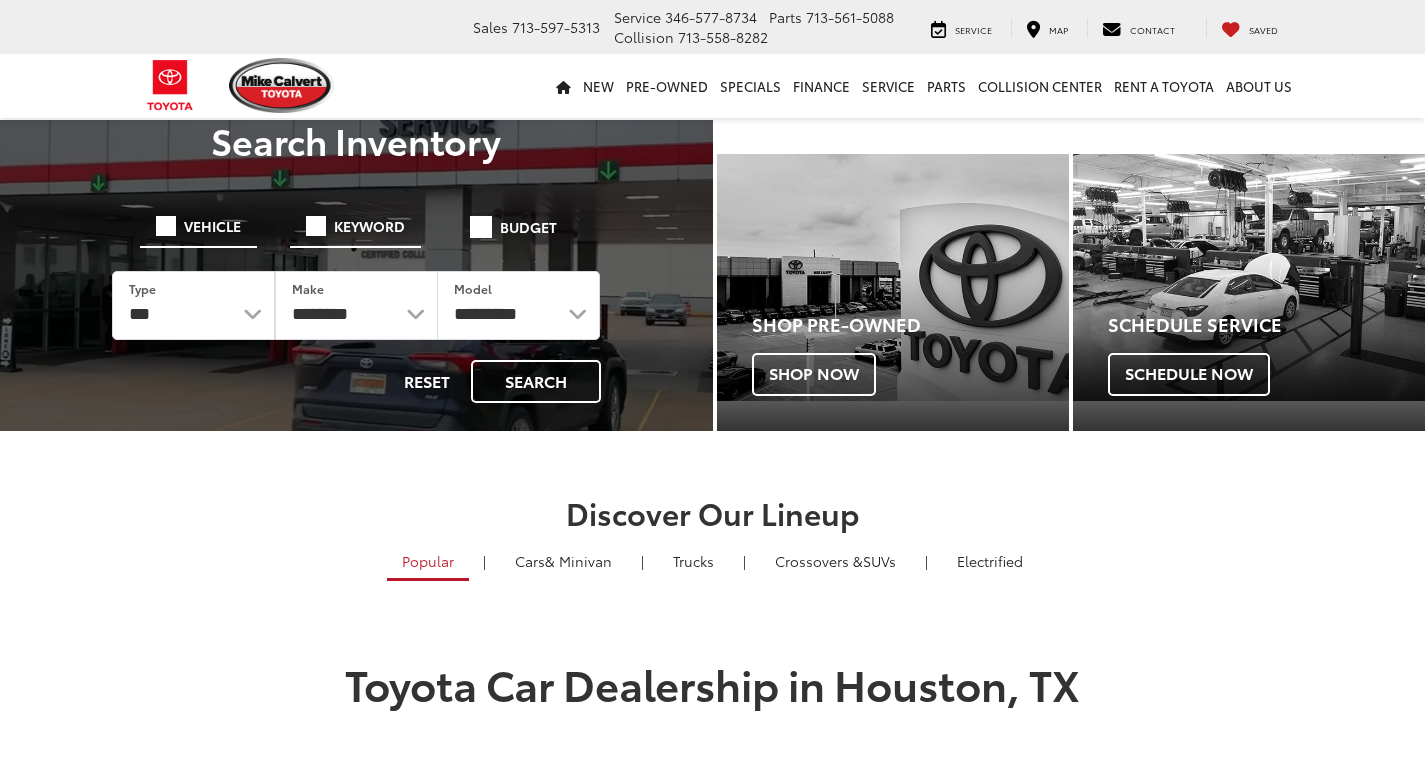 click on "Keyword" at bounding box center (369, 226) 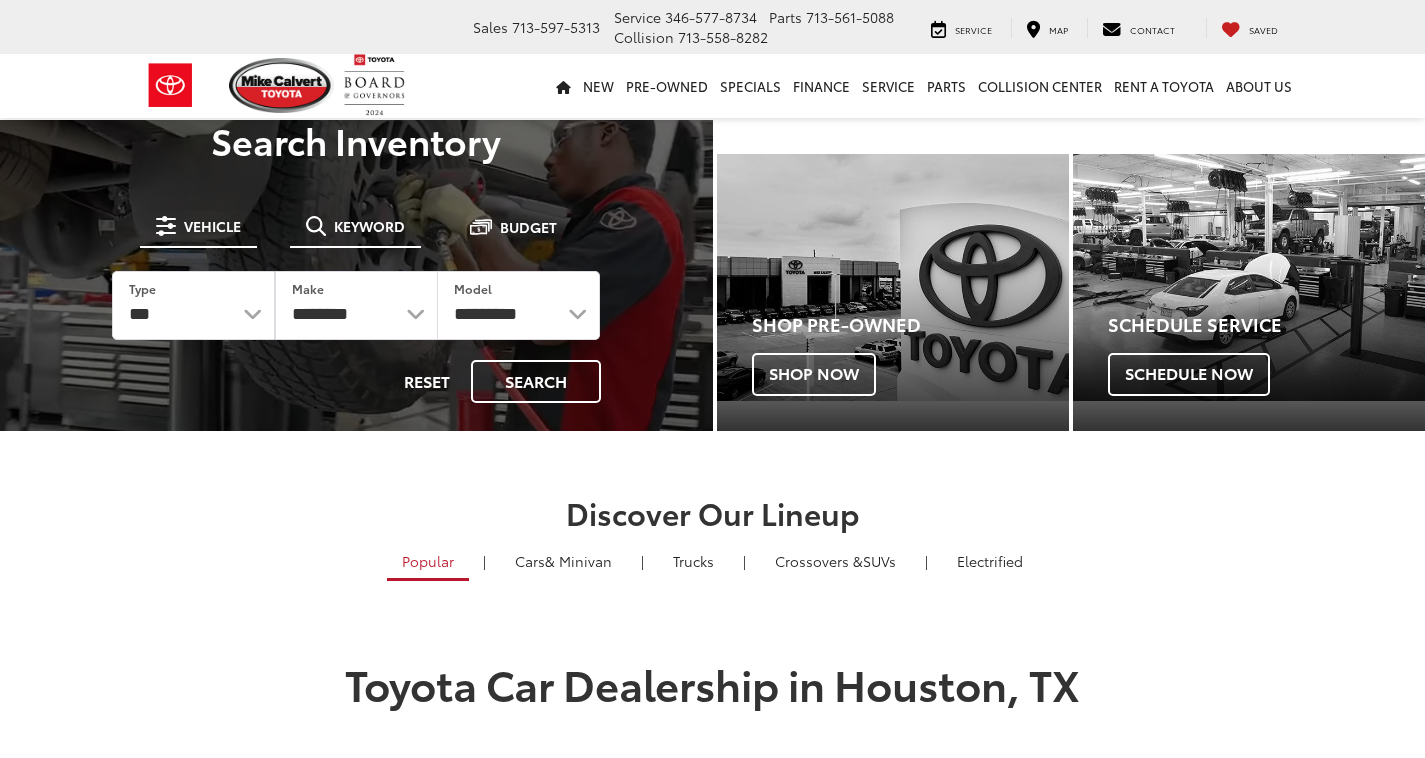scroll, scrollTop: 0, scrollLeft: 0, axis: both 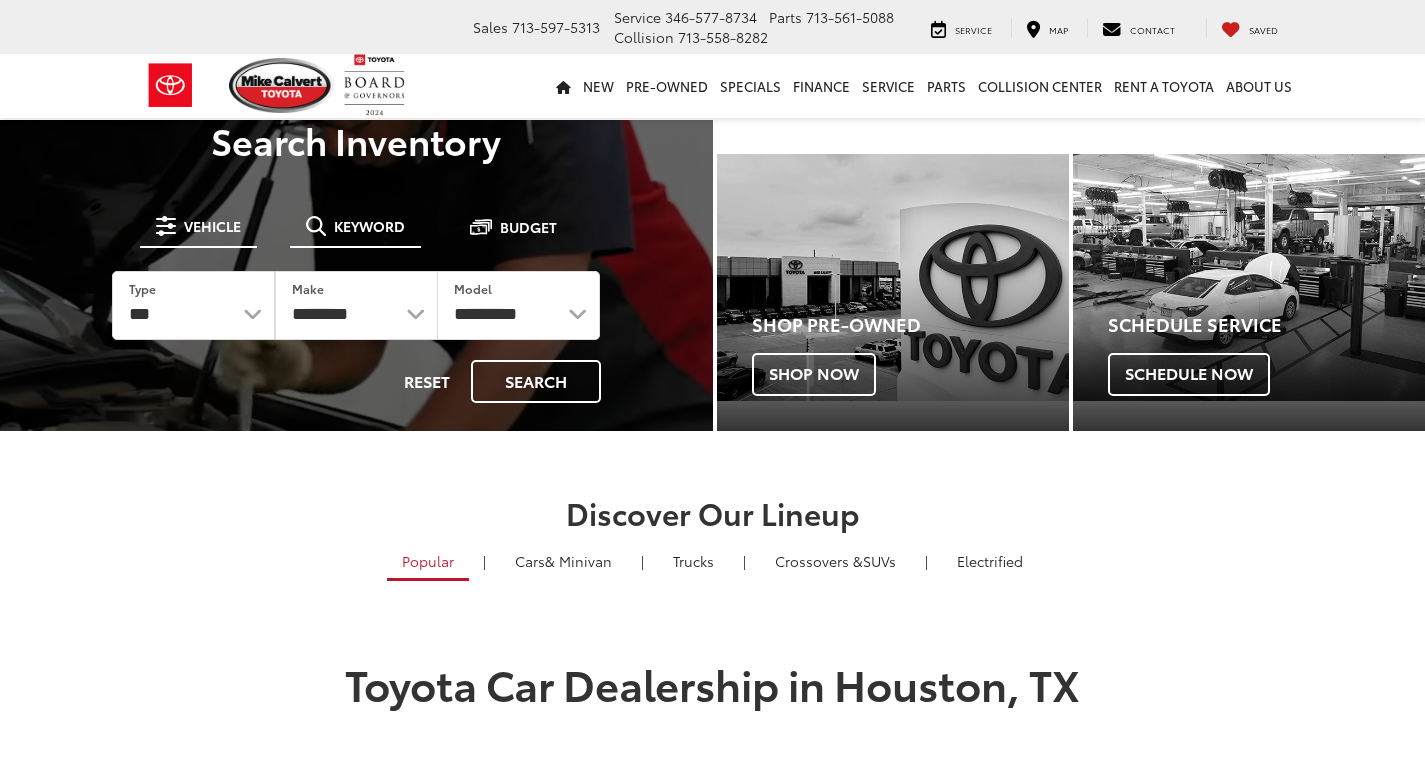 click on "Keyword" at bounding box center [369, 226] 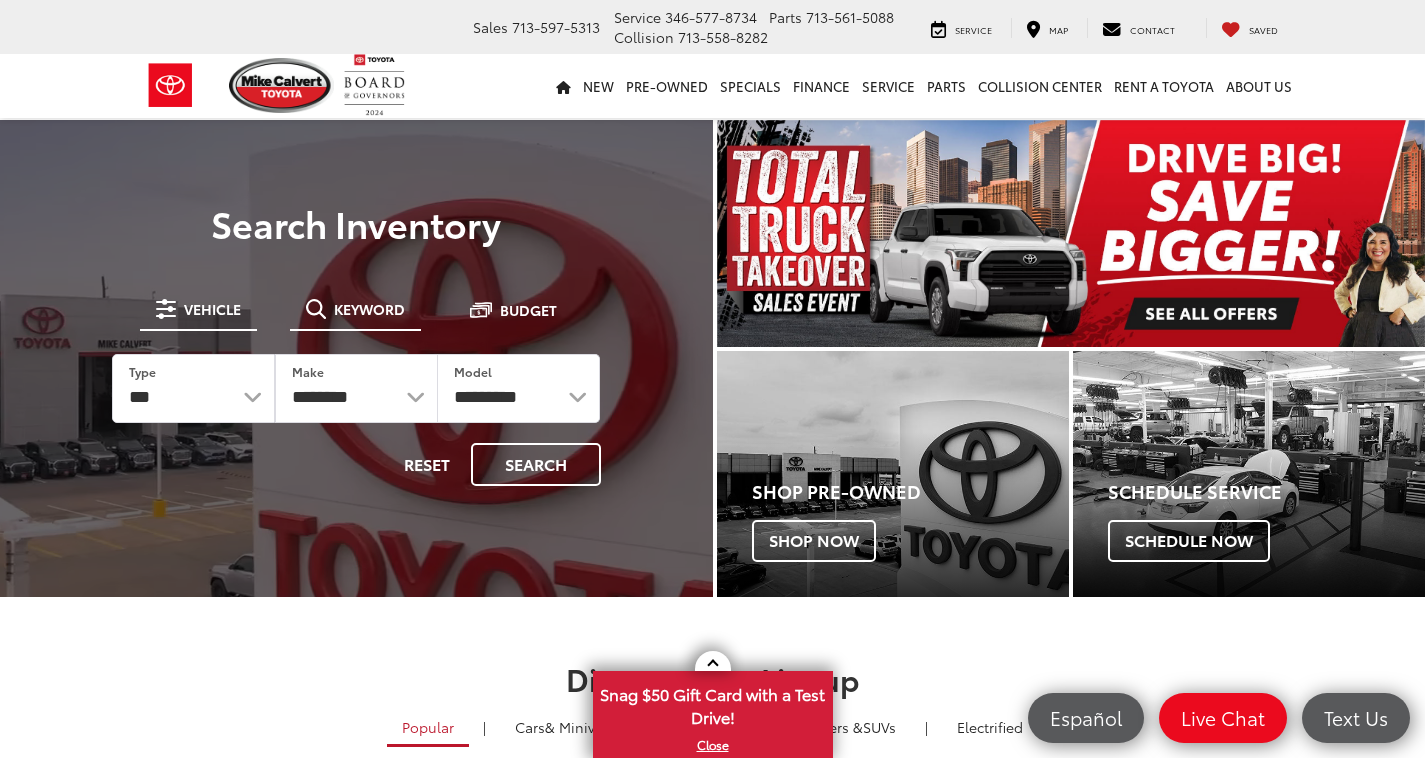 scroll, scrollTop: 0, scrollLeft: 0, axis: both 